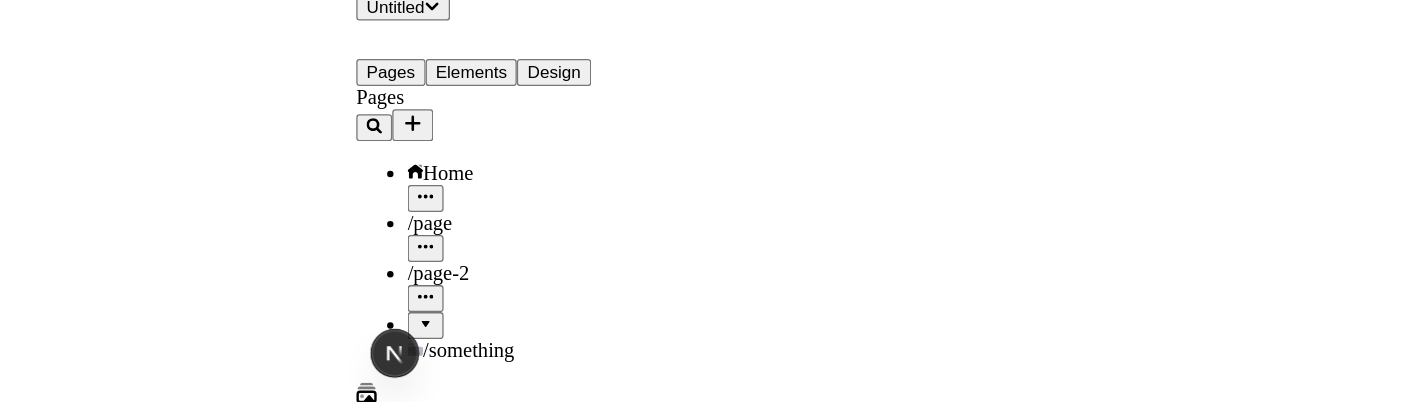scroll, scrollTop: 0, scrollLeft: 0, axis: both 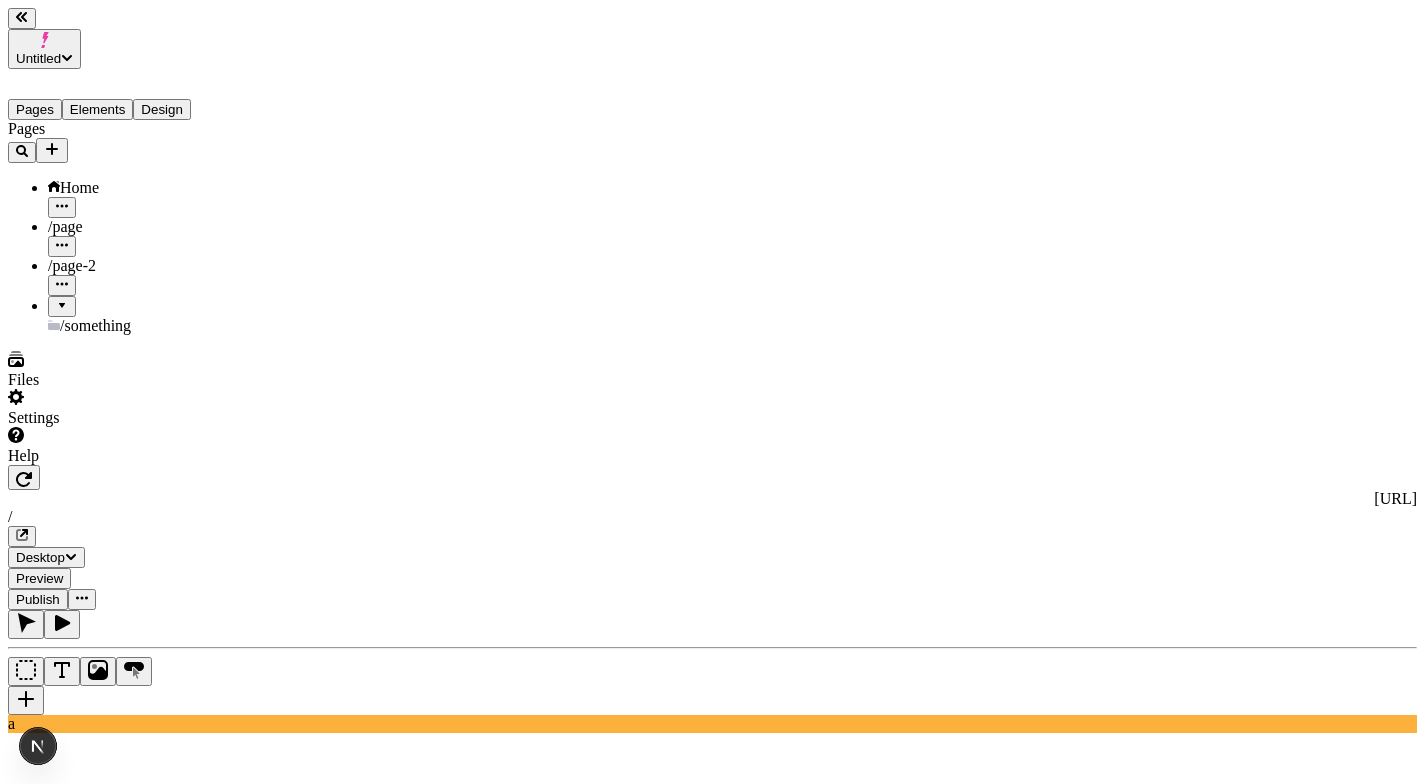 click on "Home" at bounding box center [148, 198] 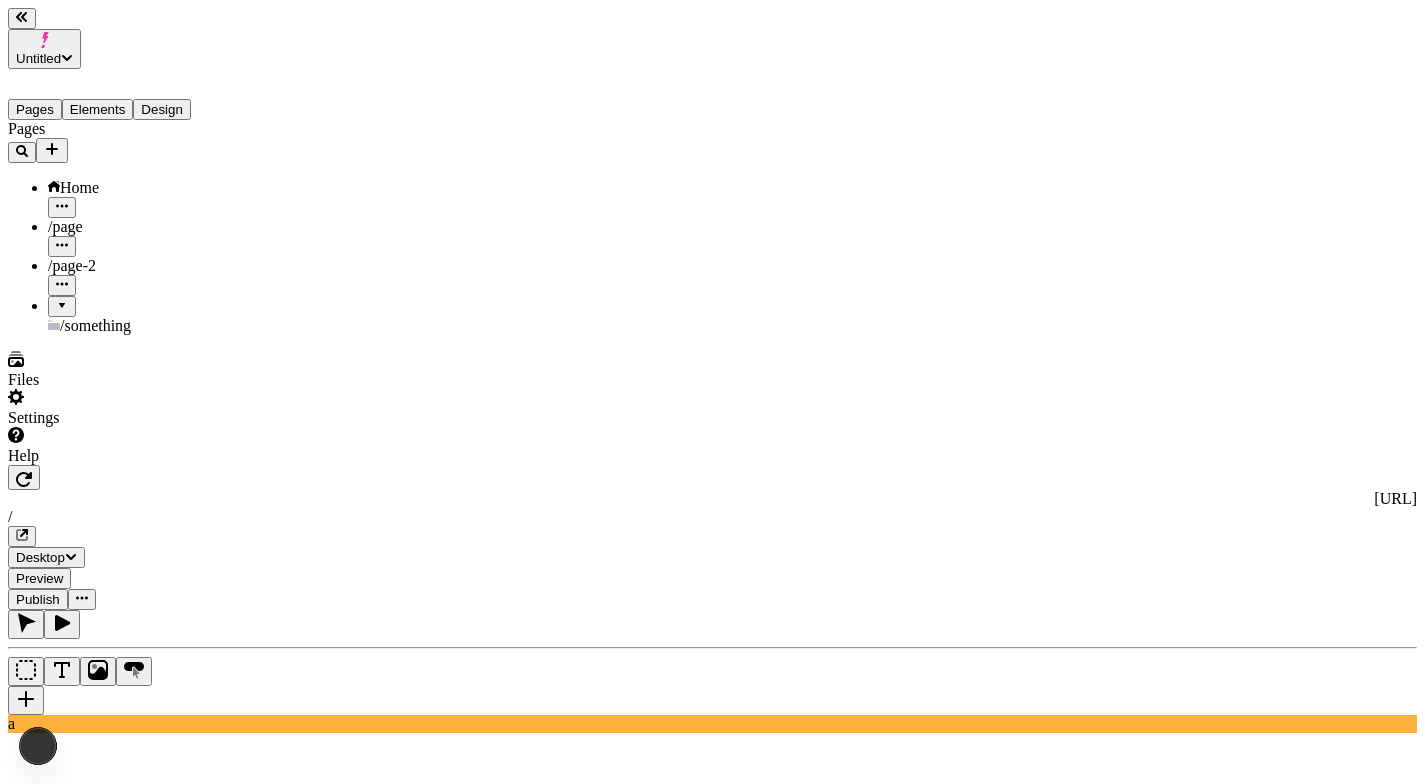 click on "/ page-2" at bounding box center [148, 276] 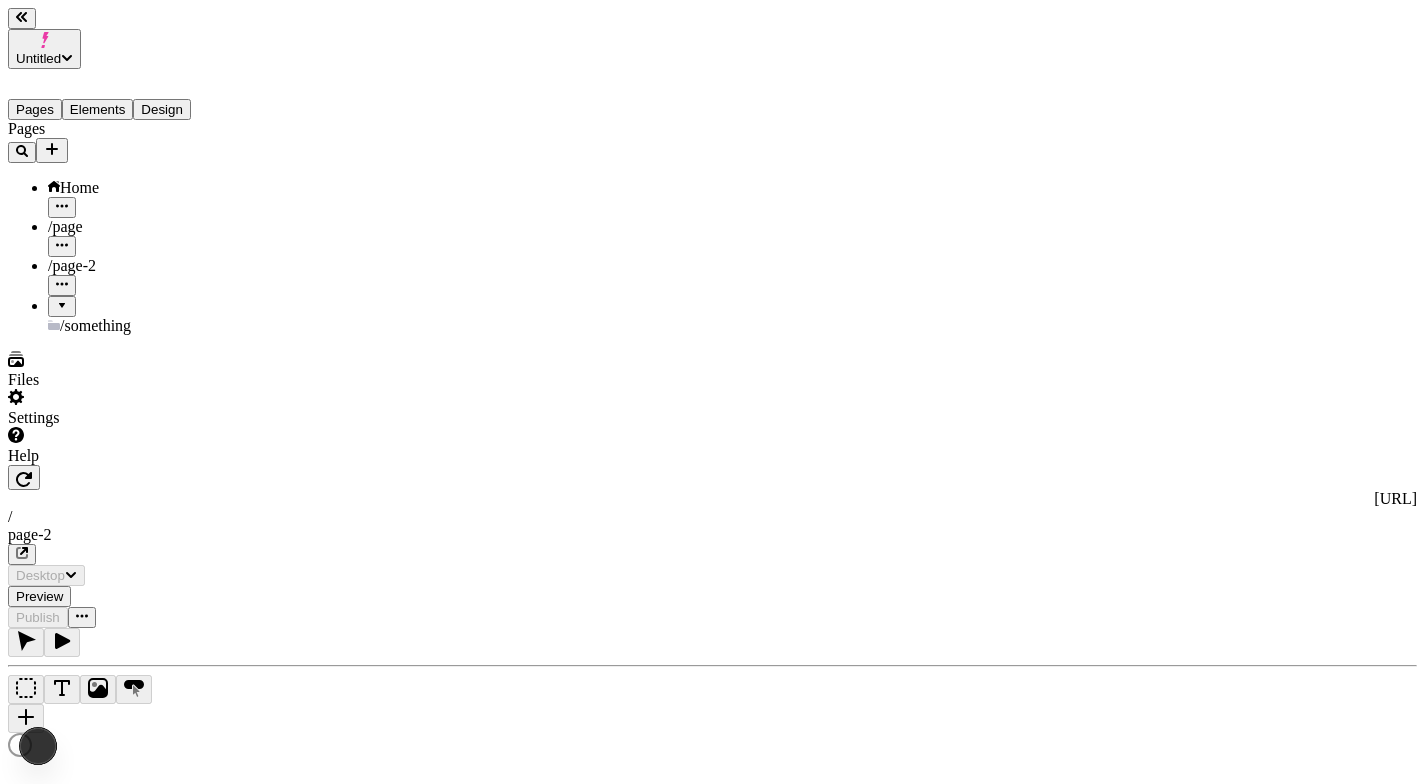 type on "/page-2" 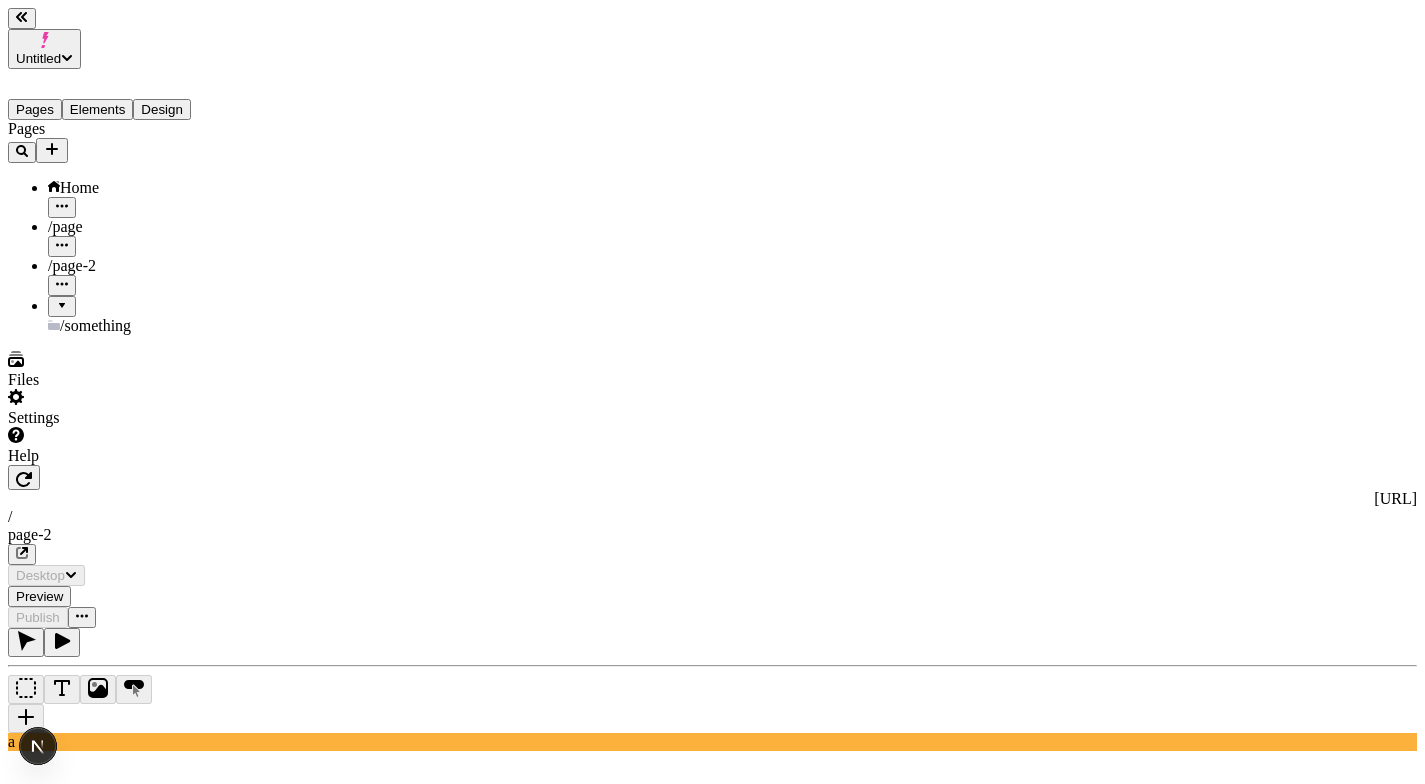 click 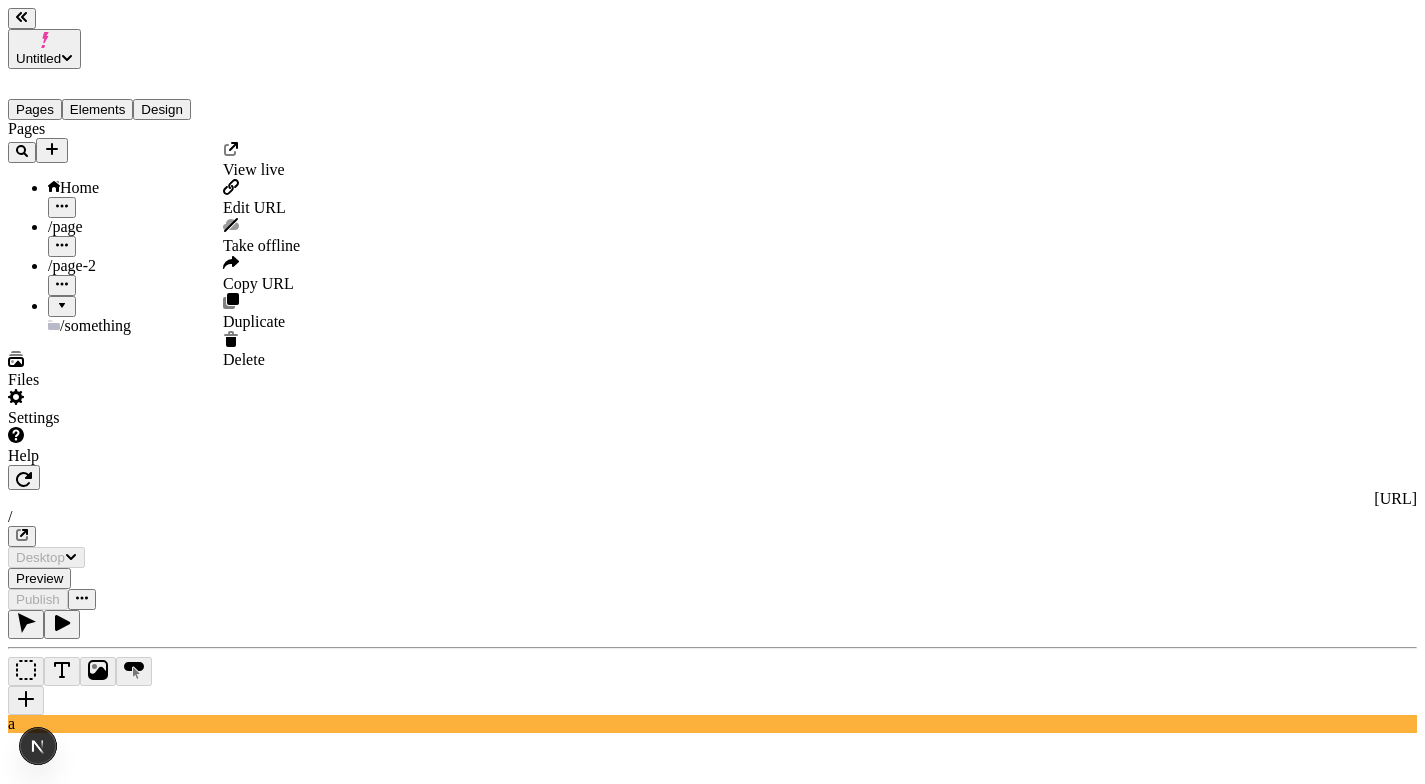 click on "/ something" at bounding box center (148, 326) 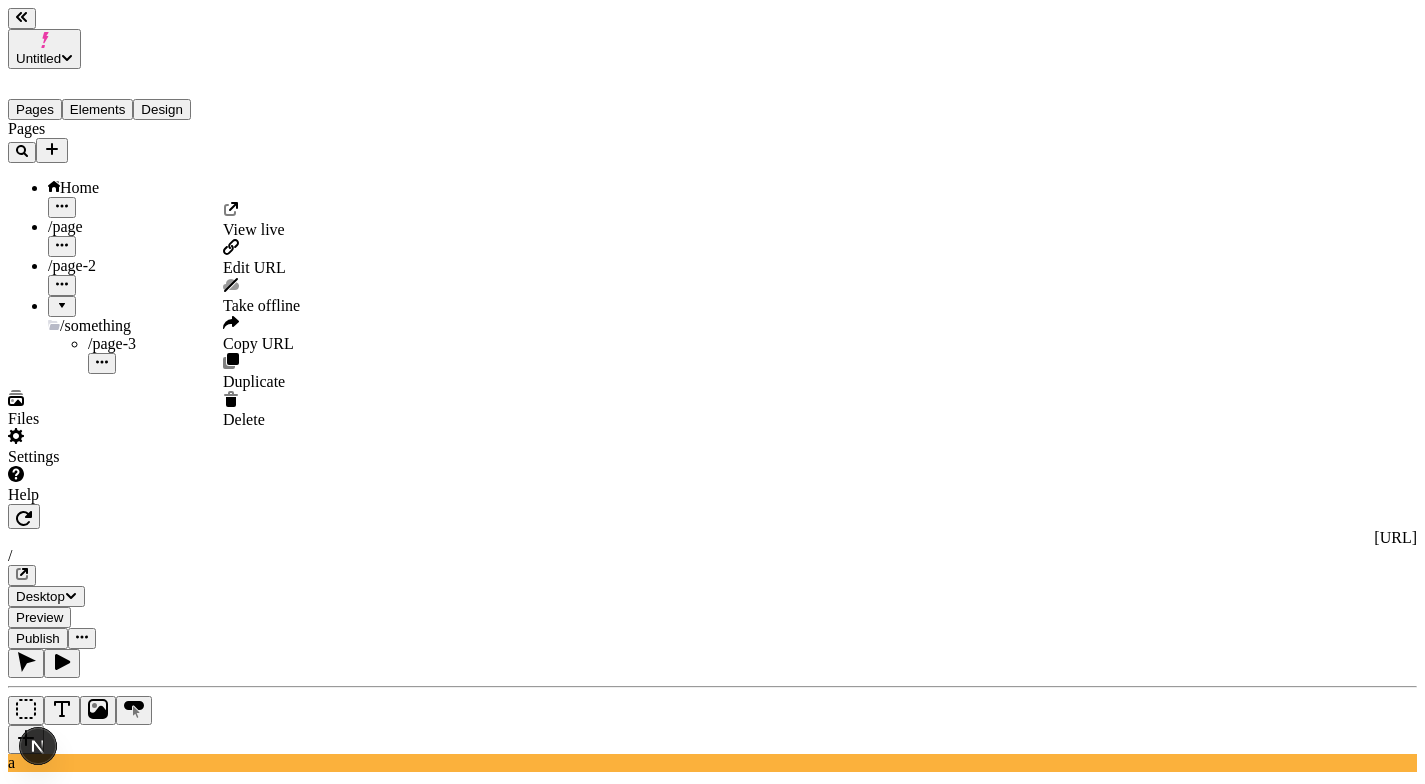 click at bounding box center (62, 285) 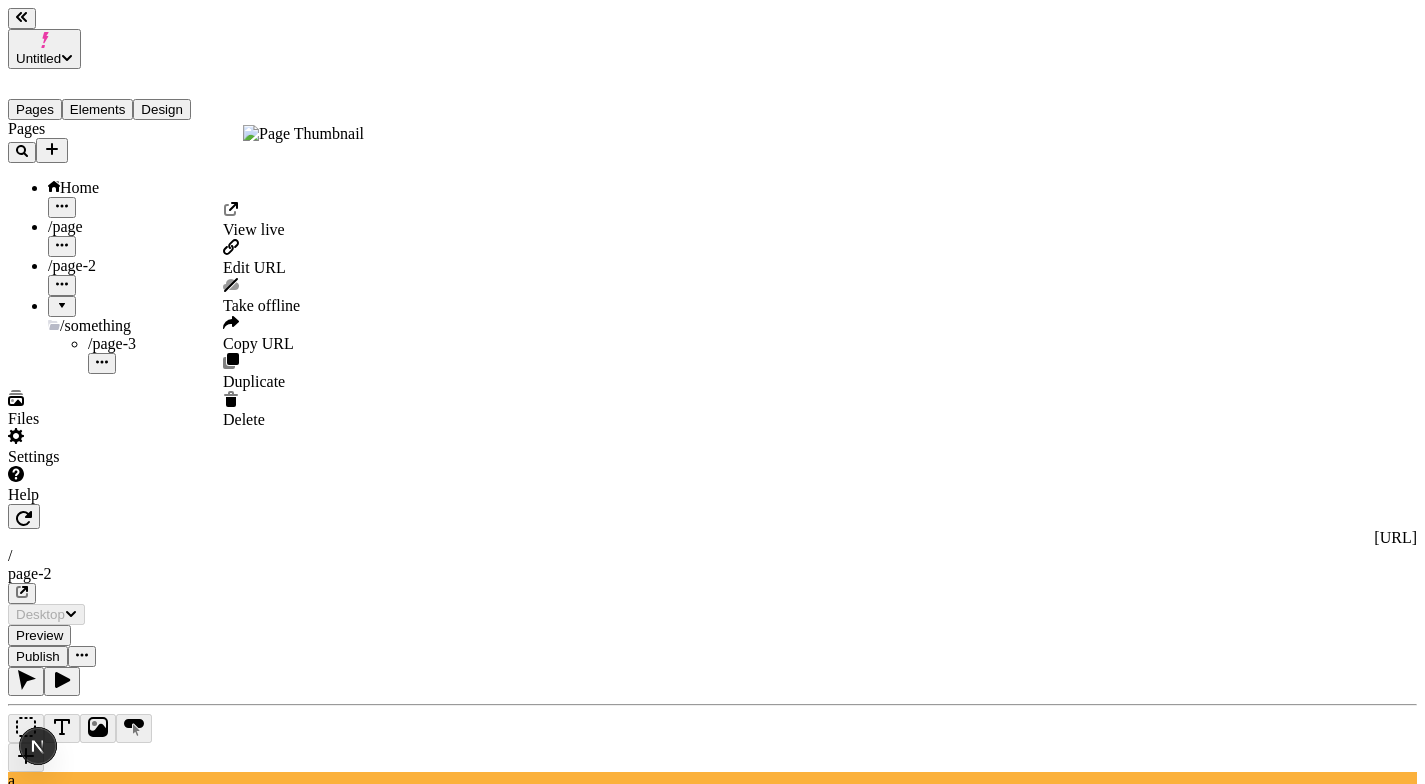 click on "/ page" at bounding box center [148, 237] 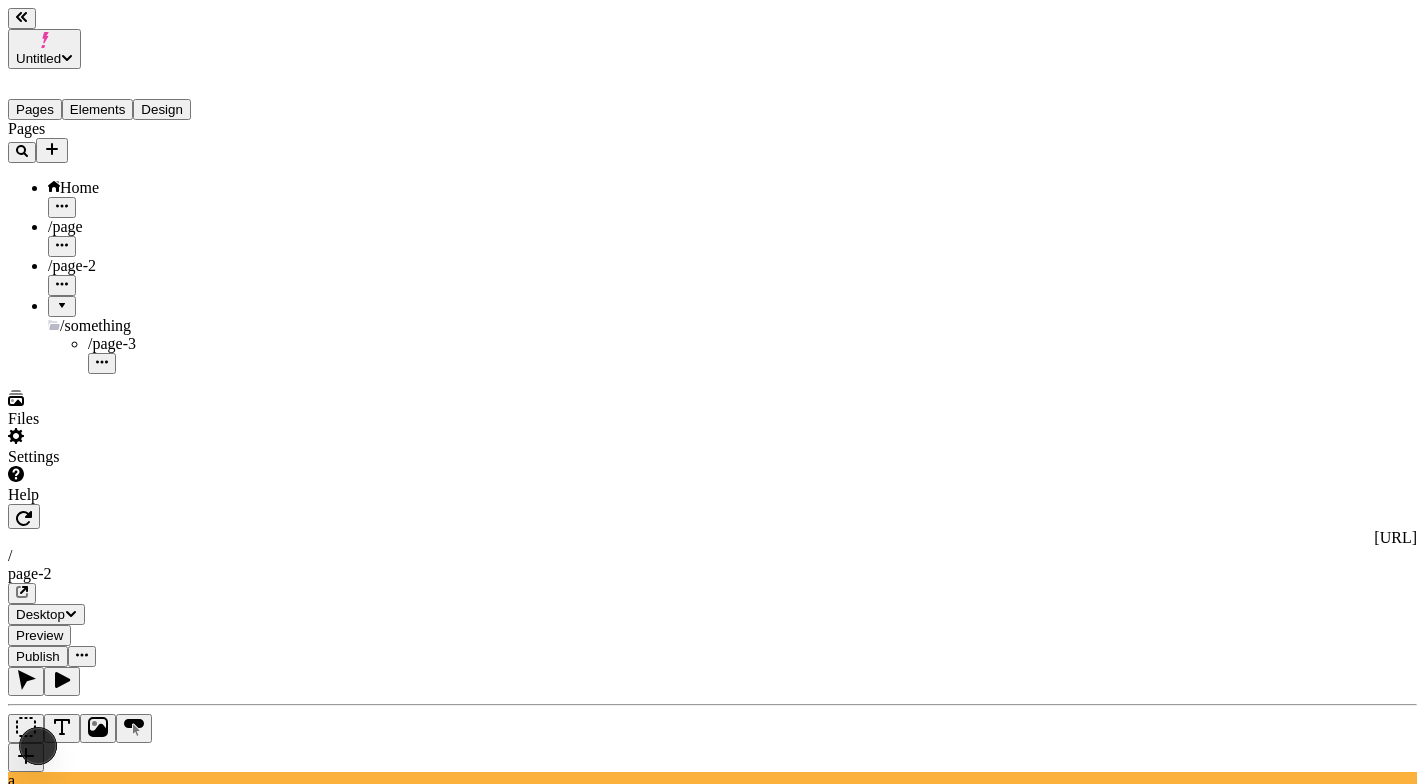 click 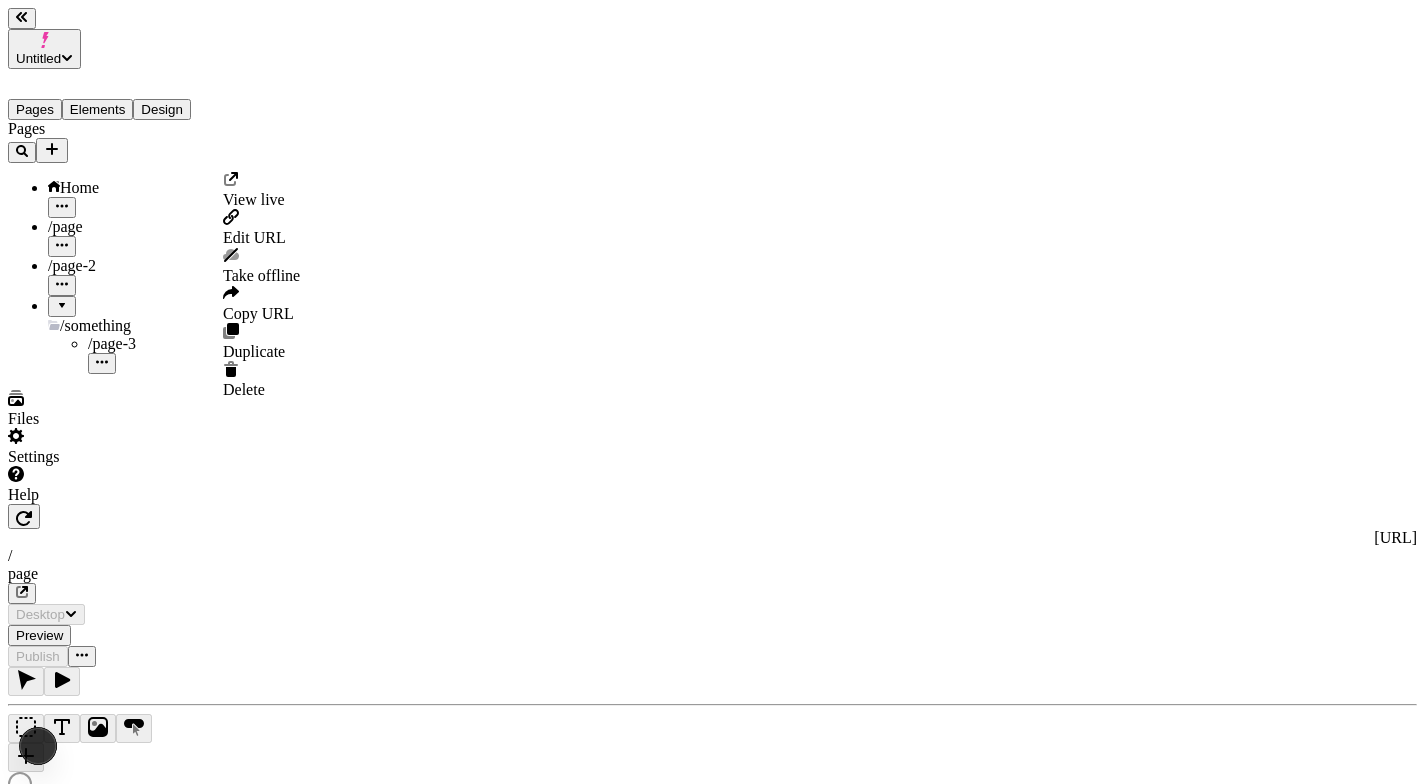 type on "/page" 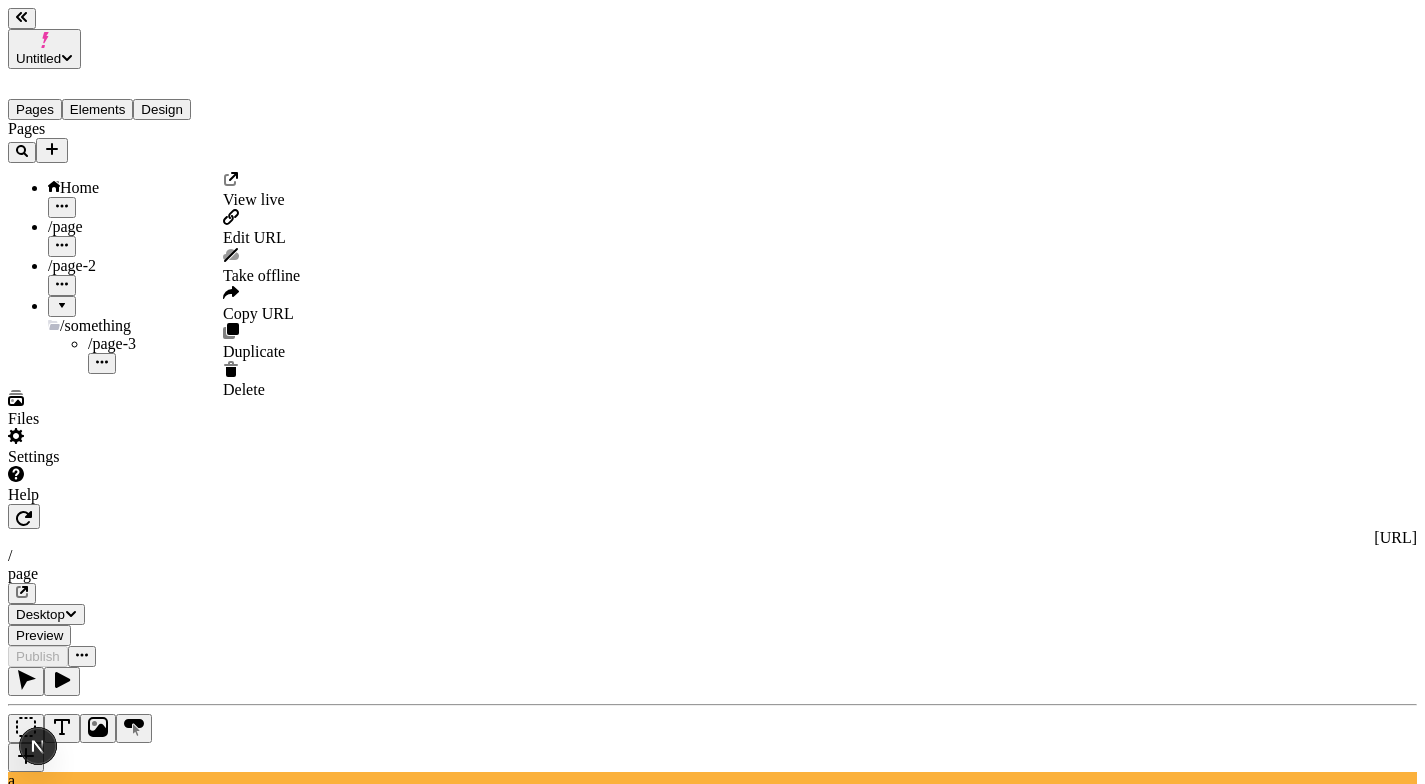 click on "Home" at bounding box center (148, 198) 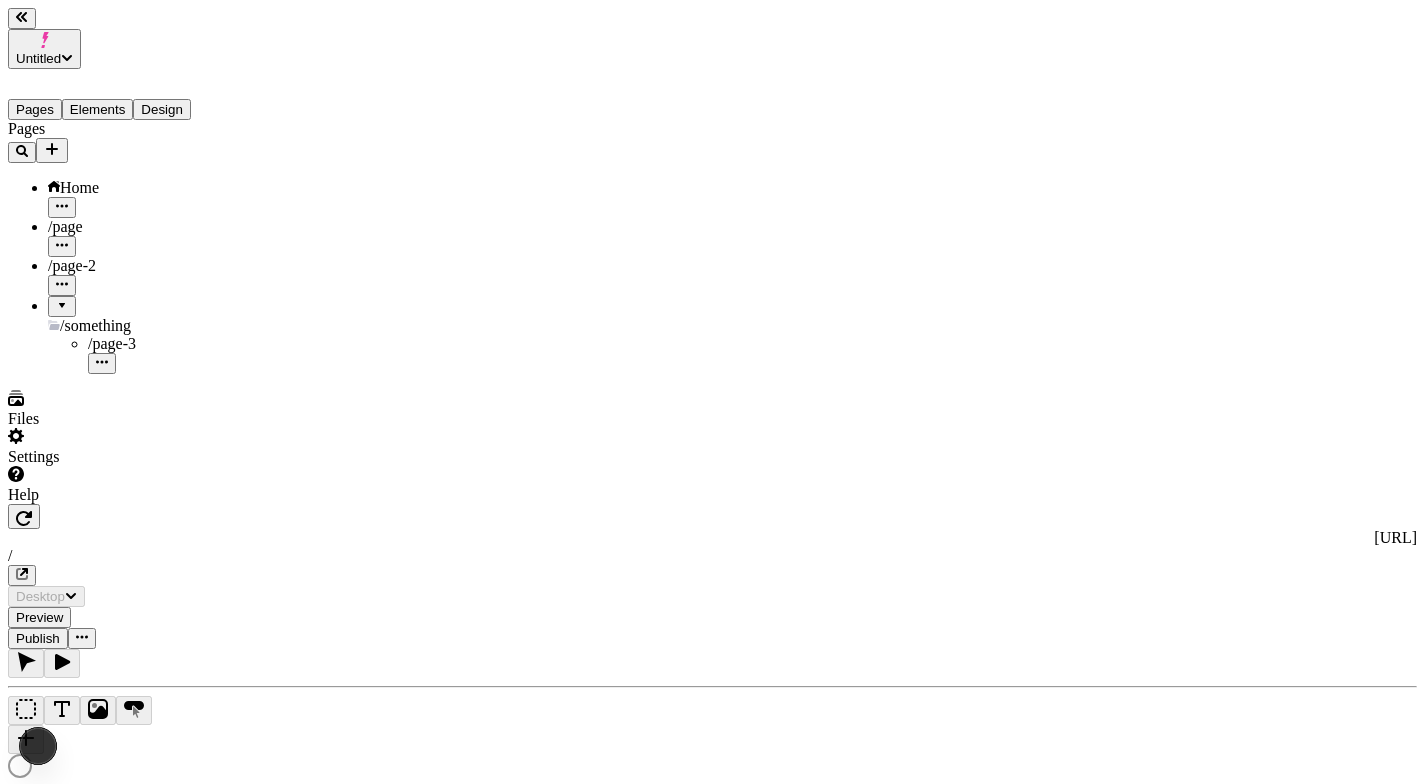 click on "Pages" at bounding box center [128, 129] 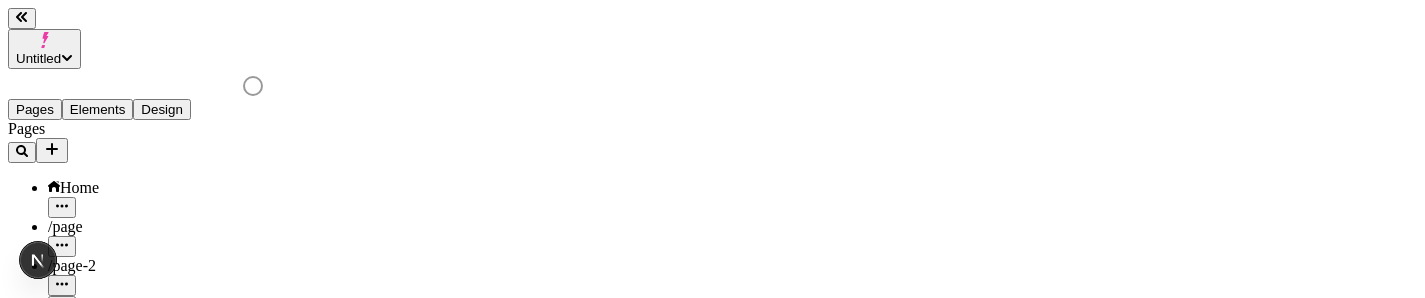 click at bounding box center (318, 151) 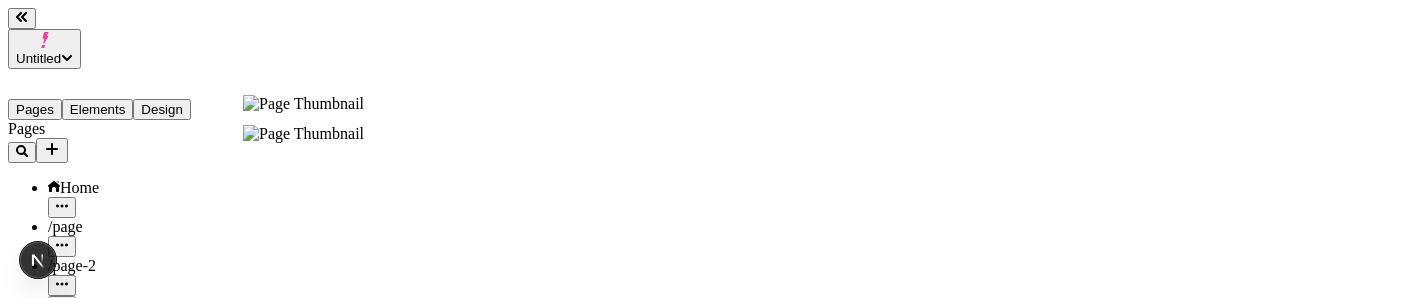 click on "Home" at bounding box center [148, 188] 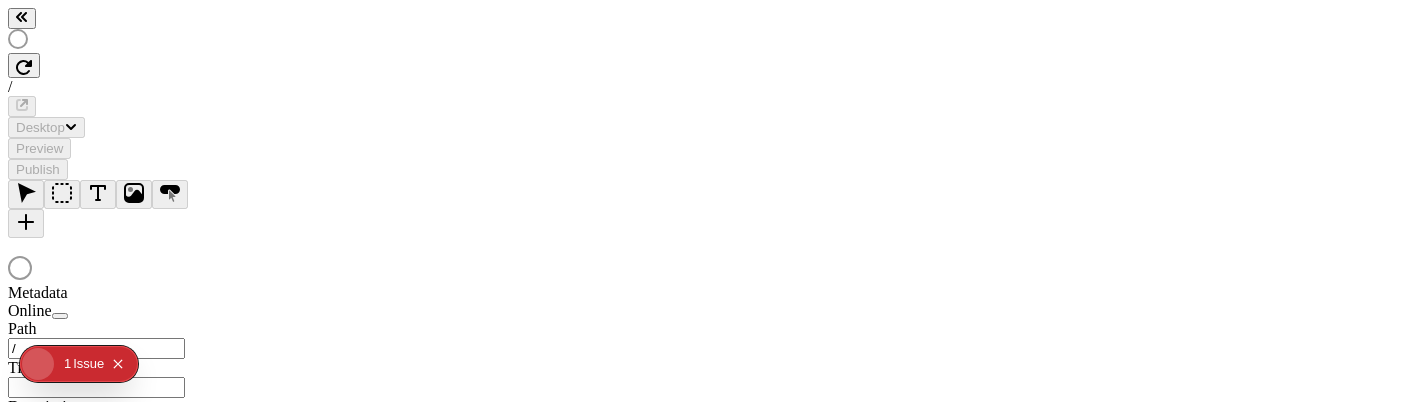 scroll, scrollTop: 0, scrollLeft: 0, axis: both 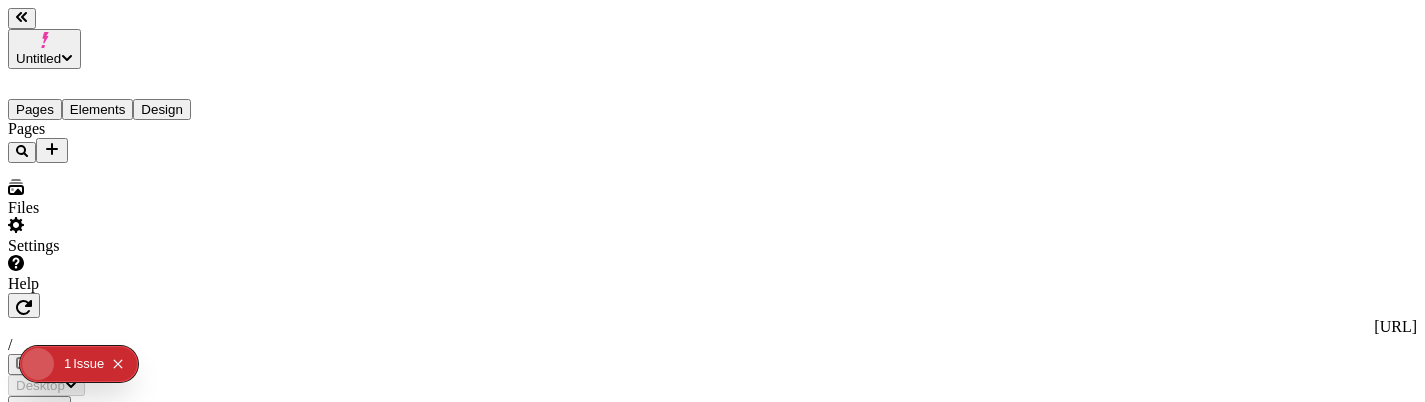 type on "/" 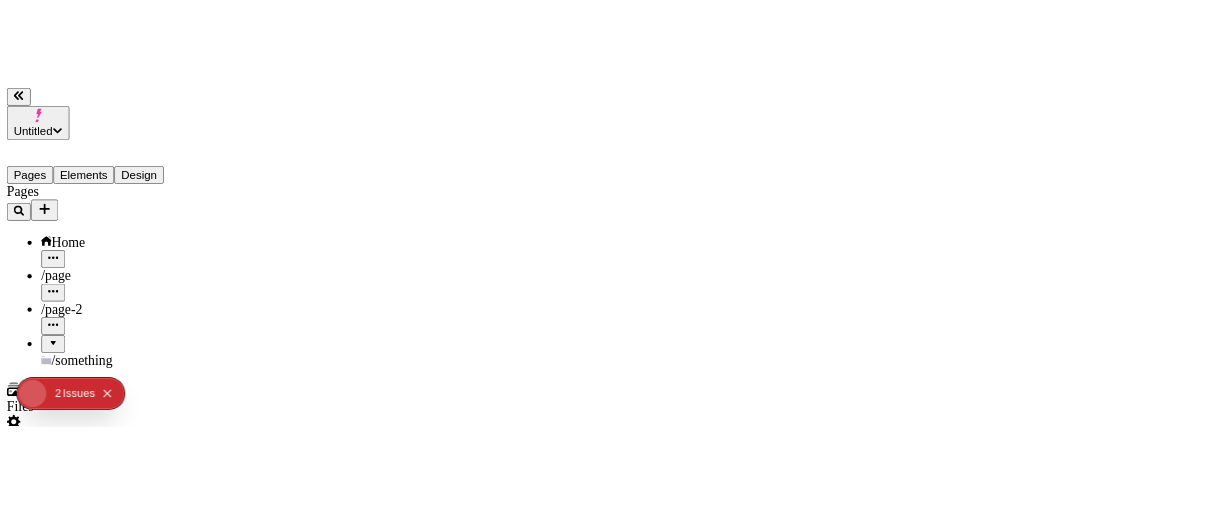 scroll, scrollTop: 0, scrollLeft: 0, axis: both 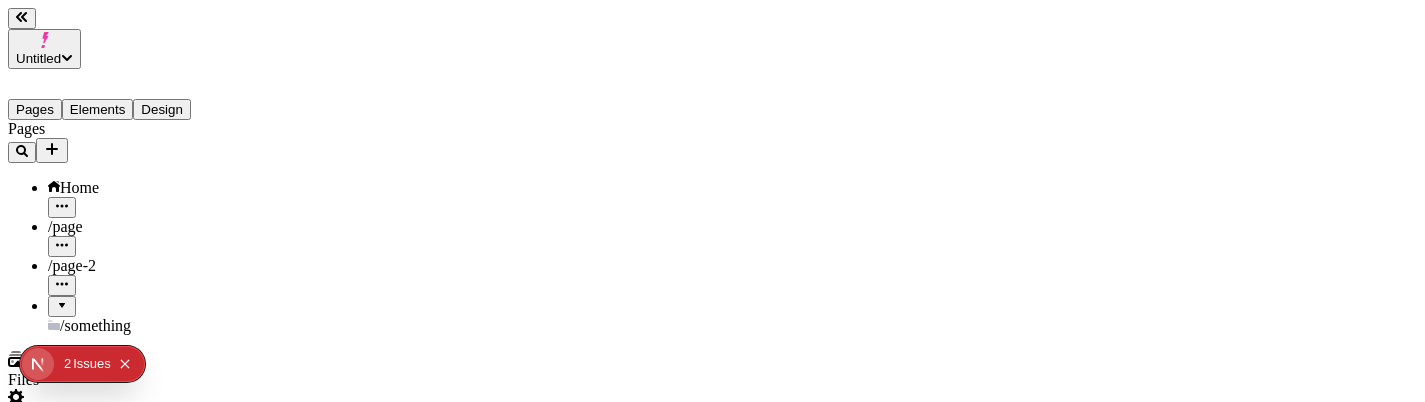 click on "/ something" at bounding box center (148, 326) 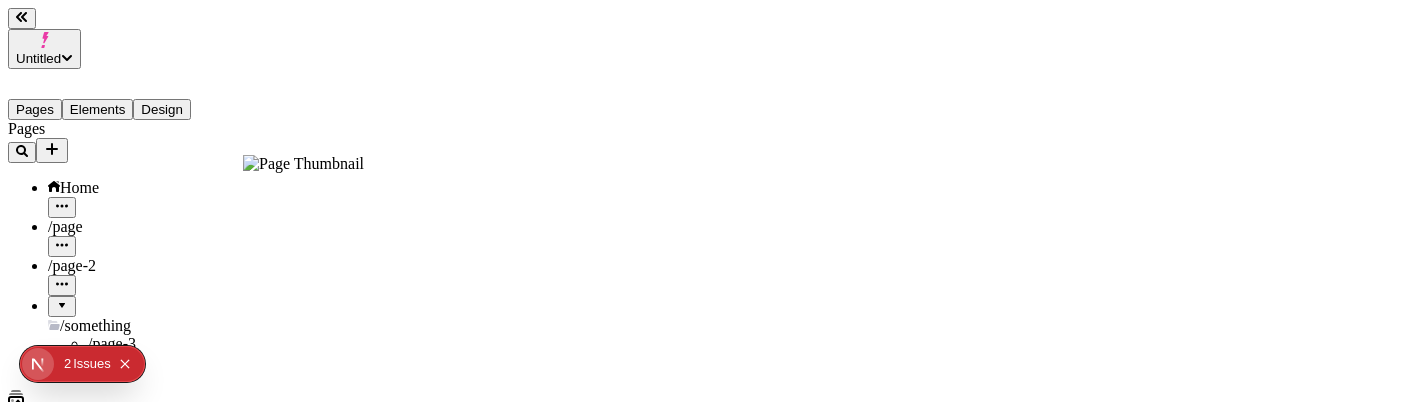 click on "/ page-2" at bounding box center (148, 266) 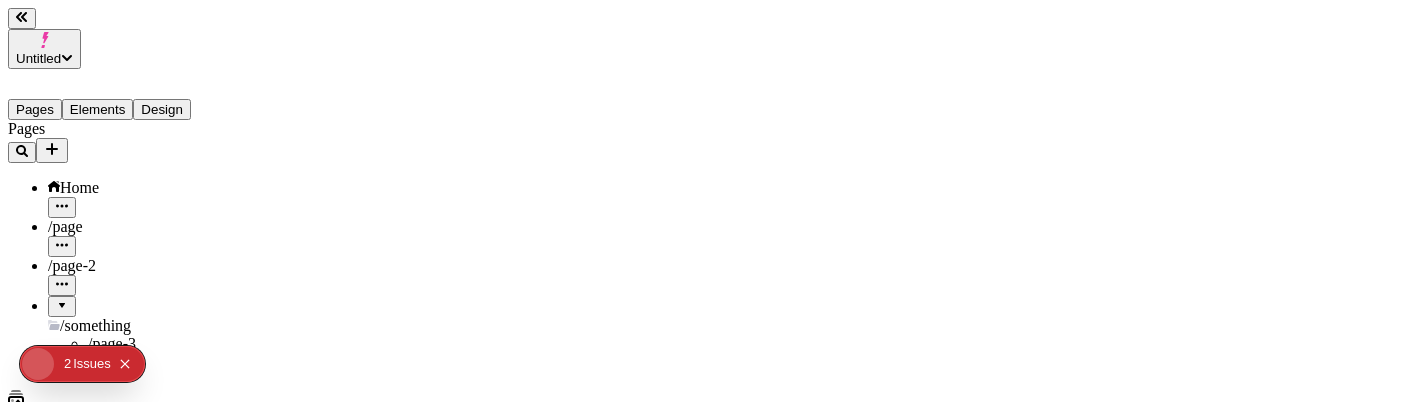 click on "/ page" at bounding box center [148, 227] 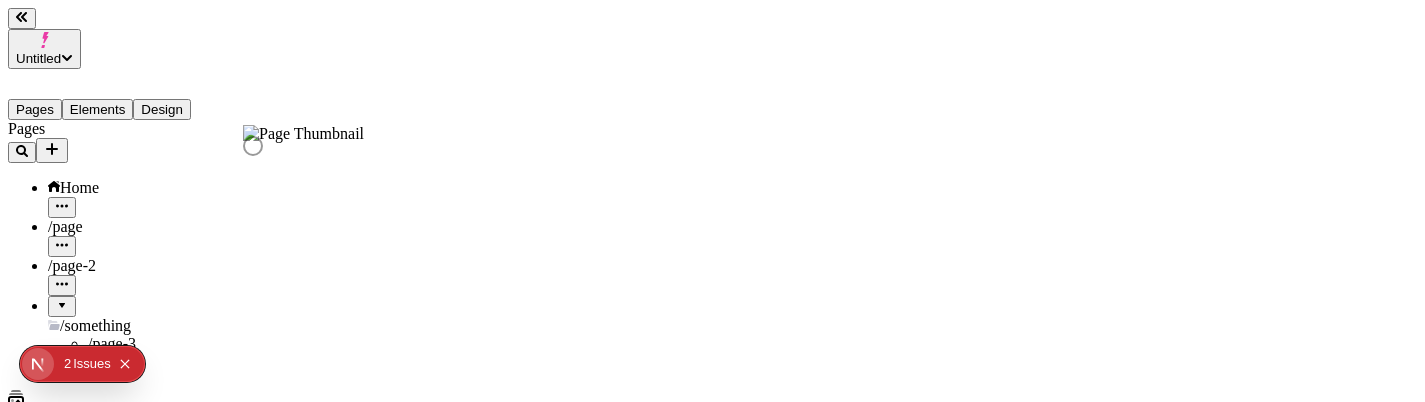 click on "/ something" at bounding box center (148, 326) 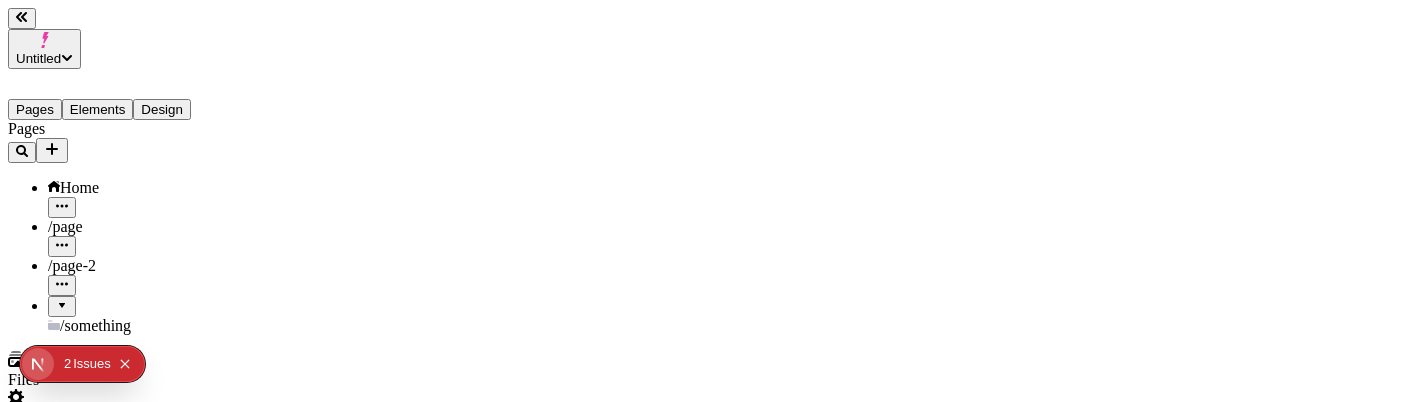 click on "/ something" at bounding box center (148, 326) 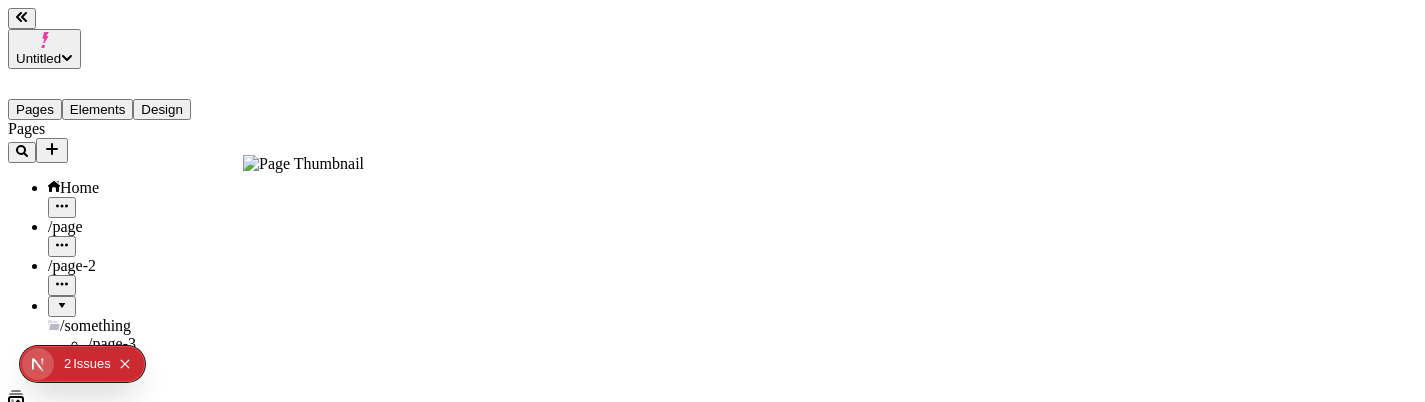 click on "/ page-2" at bounding box center (148, 266) 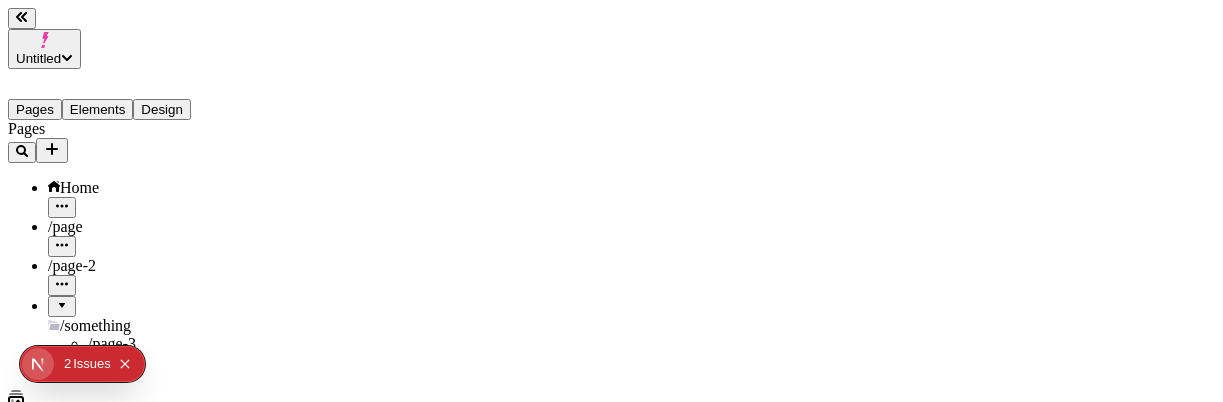 click at bounding box center (62, 299) 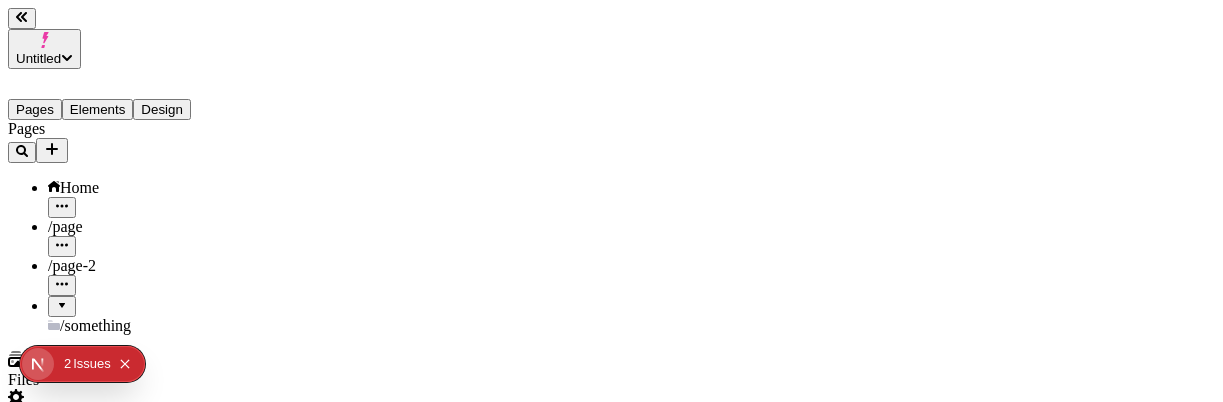 click at bounding box center [62, 299] 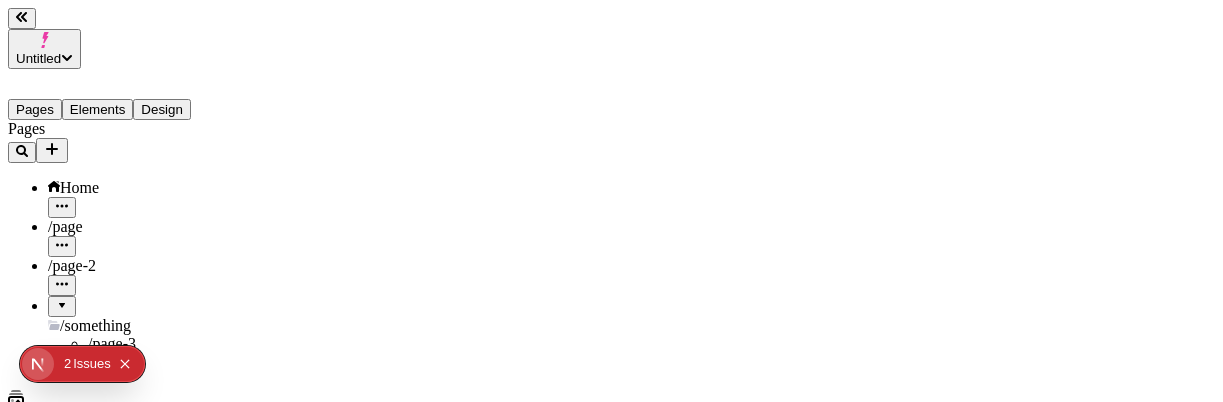 click on "/ something" at bounding box center [148, 326] 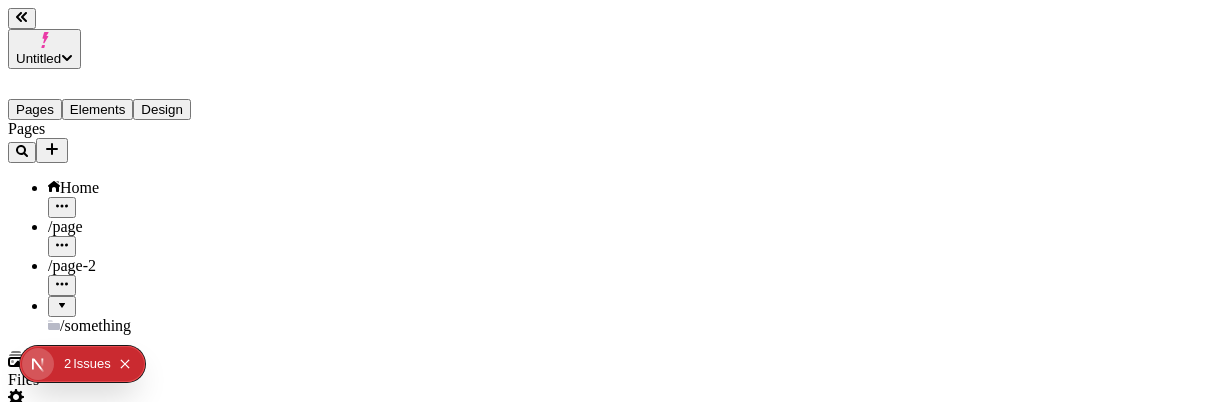 click on "/ something" at bounding box center [148, 326] 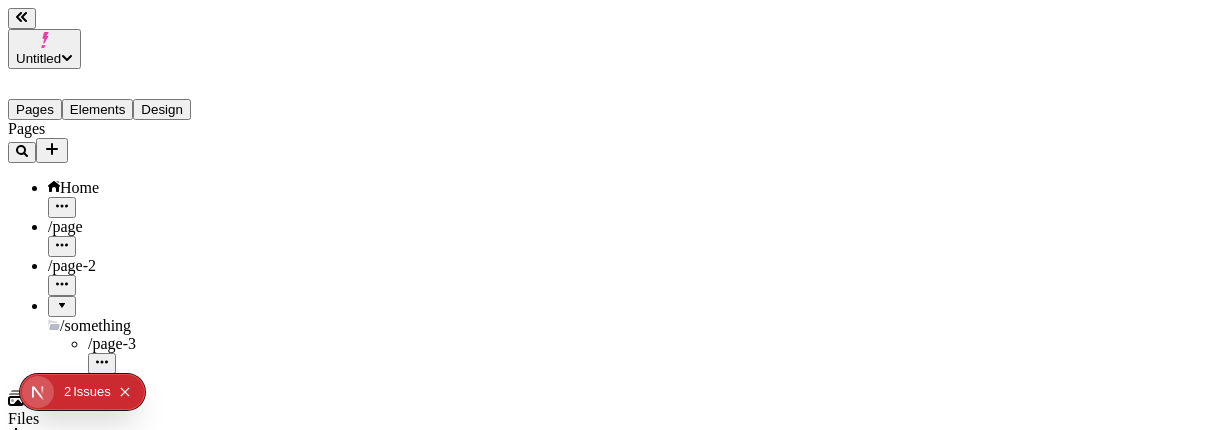 click at bounding box center [62, 299] 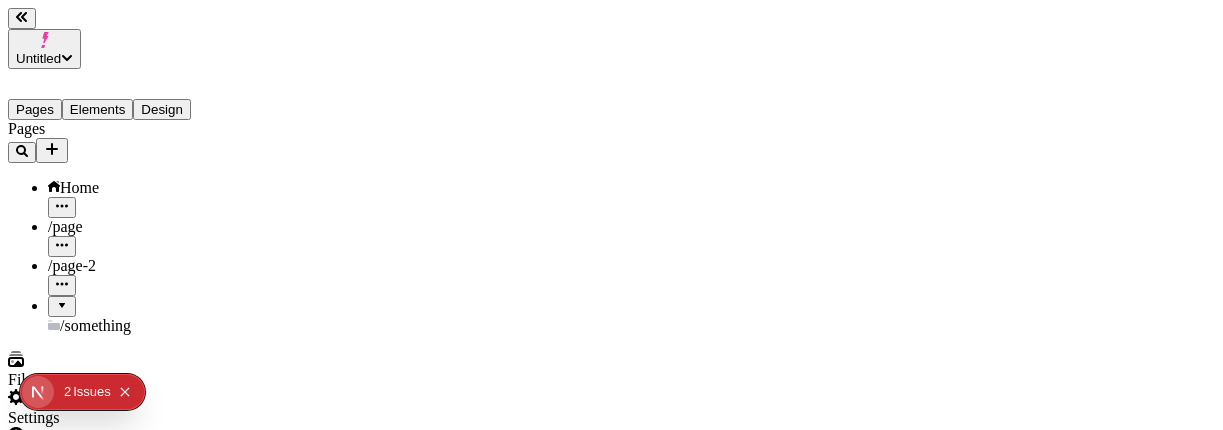 click at bounding box center (62, 299) 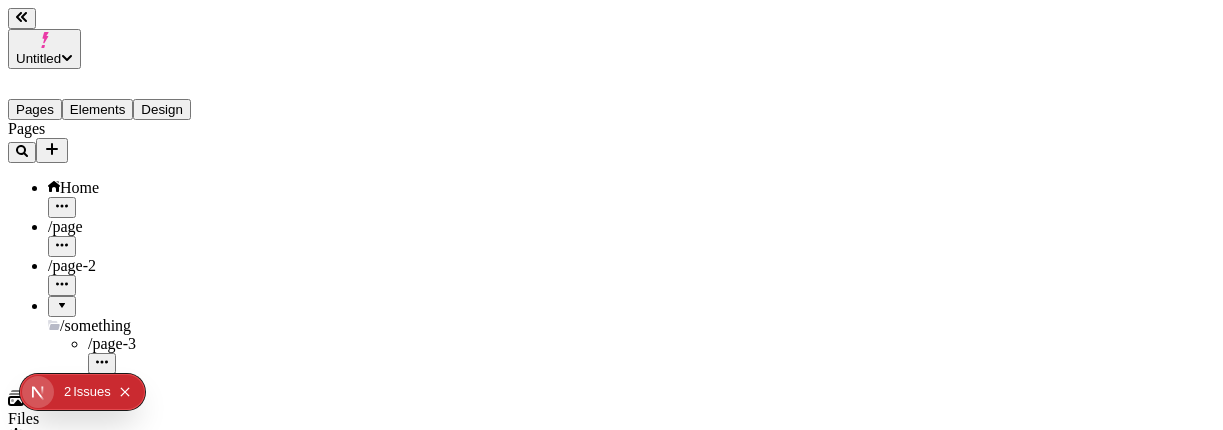 click at bounding box center [62, 299] 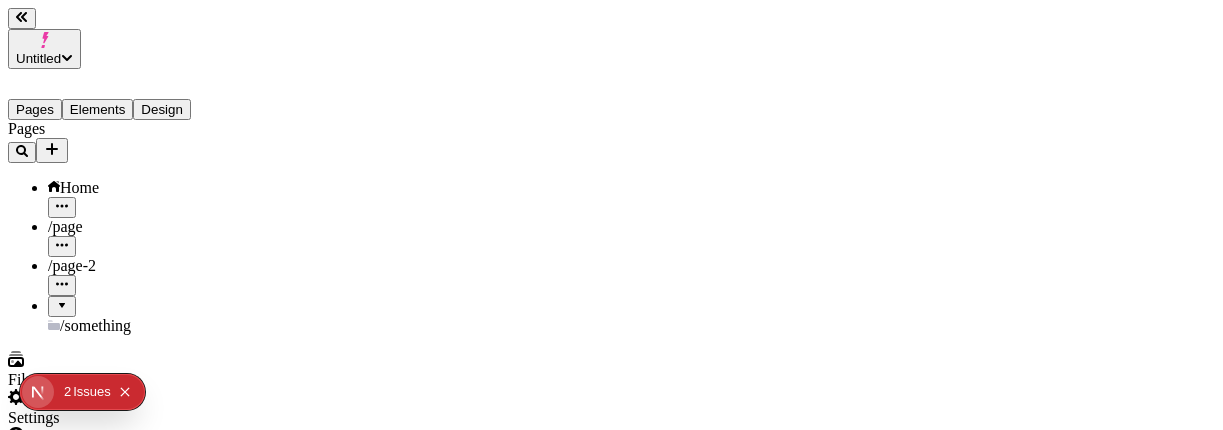 click at bounding box center (62, 299) 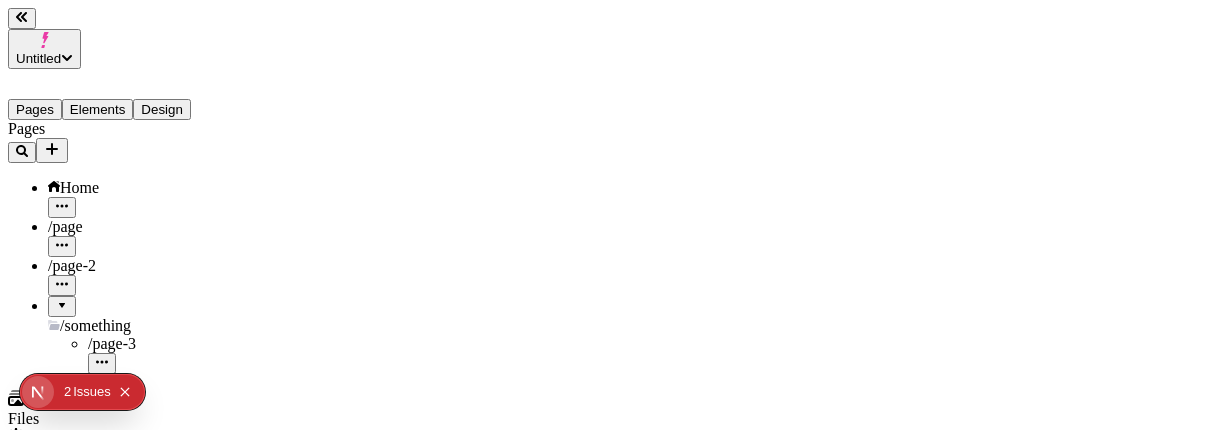 click at bounding box center (62, 299) 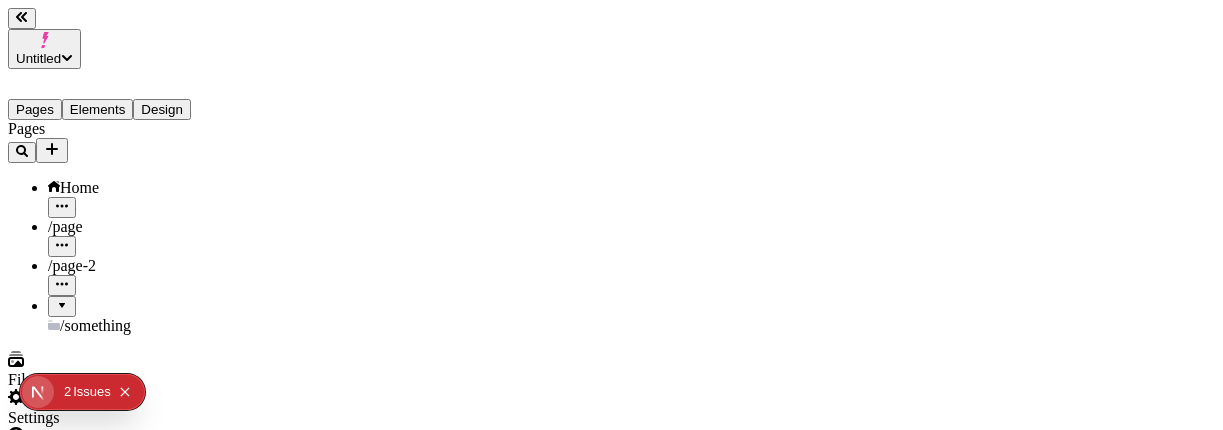 click at bounding box center [62, 299] 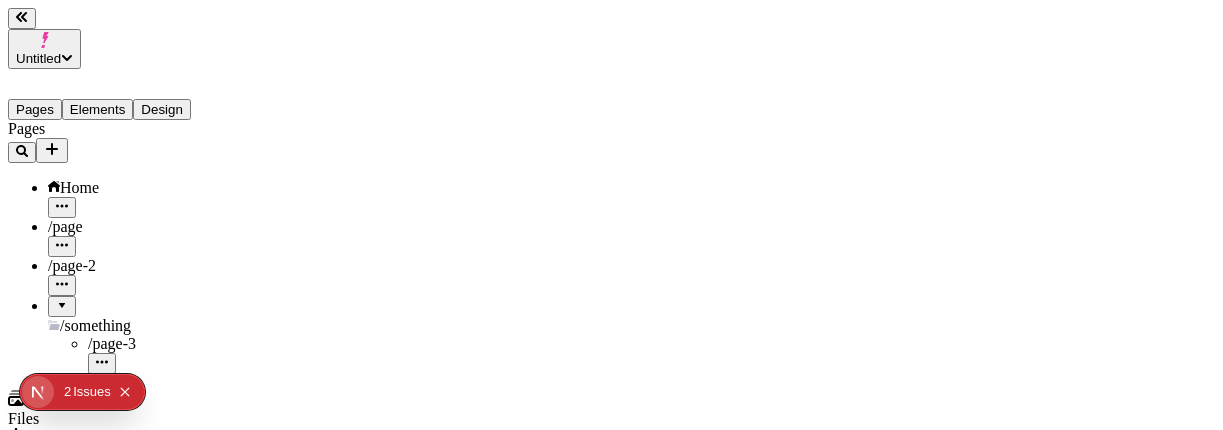 click at bounding box center [62, 299] 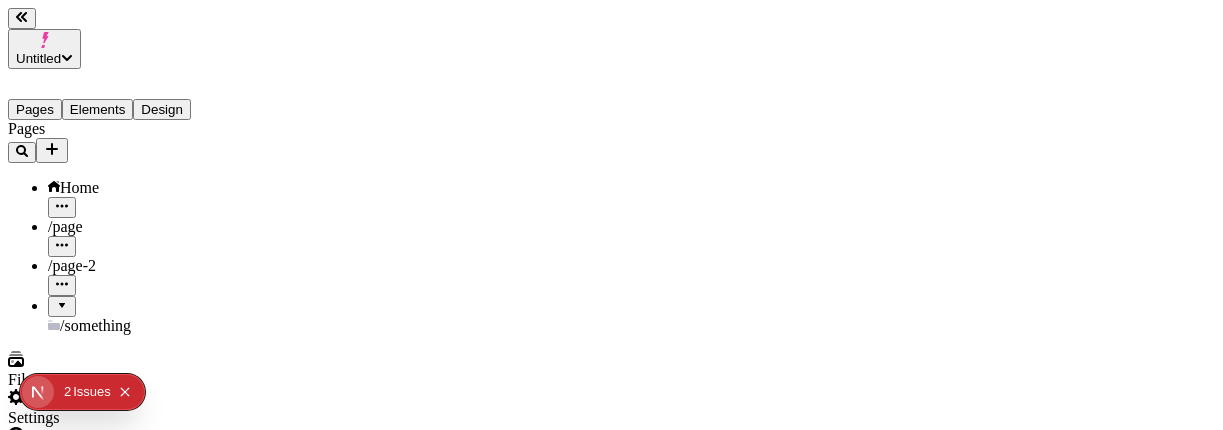 click at bounding box center [62, 299] 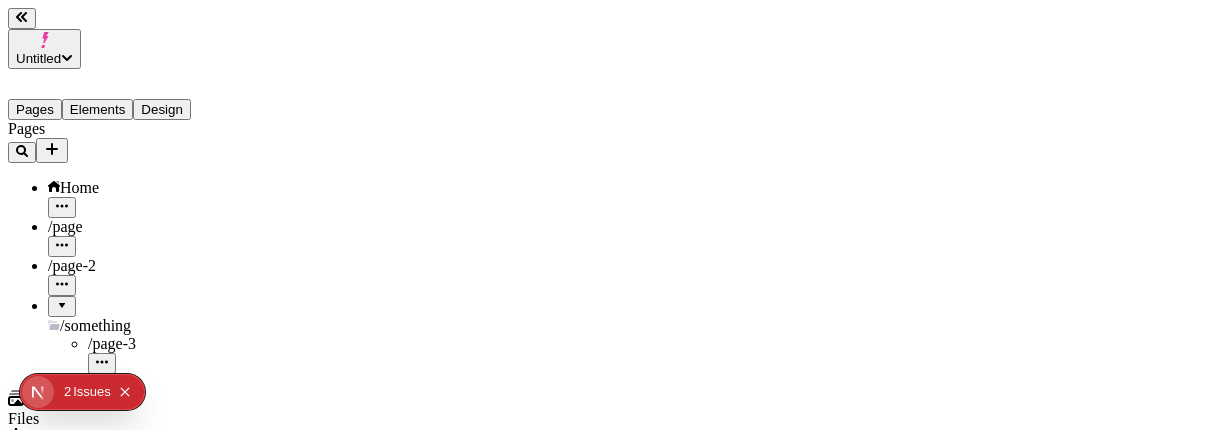 type 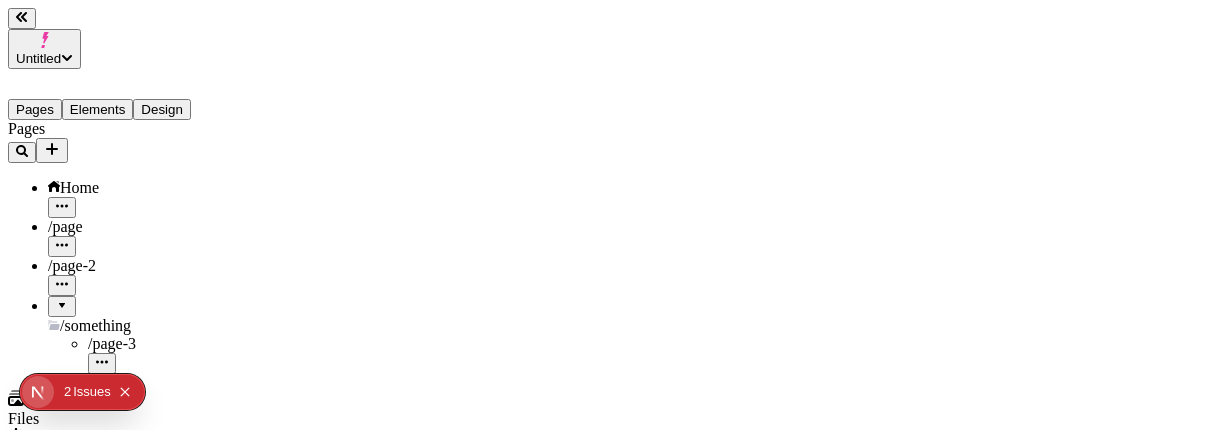 click 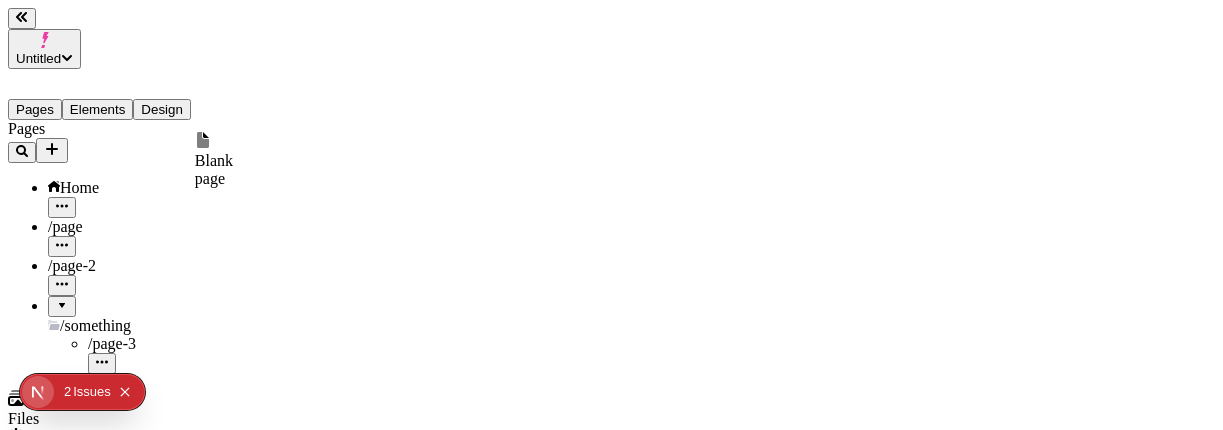 click on "Blank page" at bounding box center (214, 160) 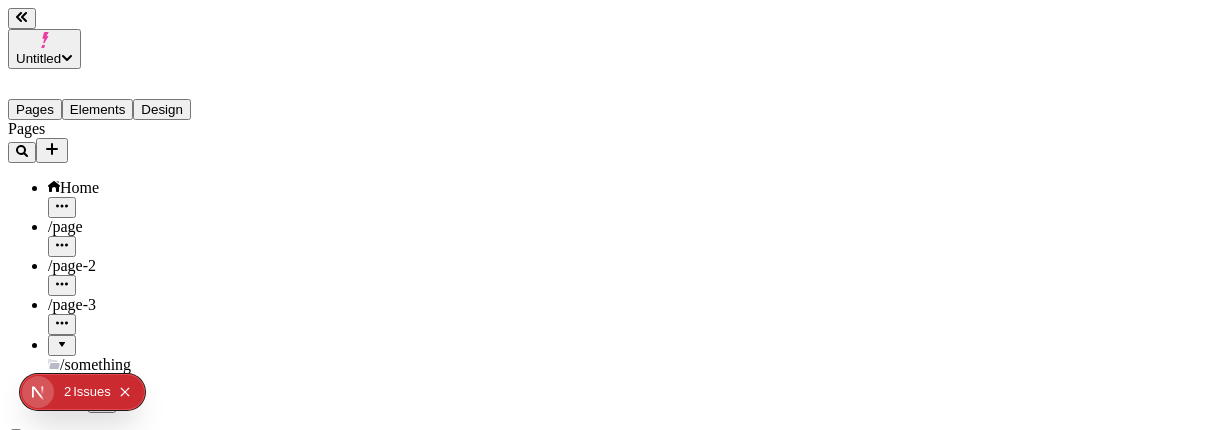 type on "/page-3" 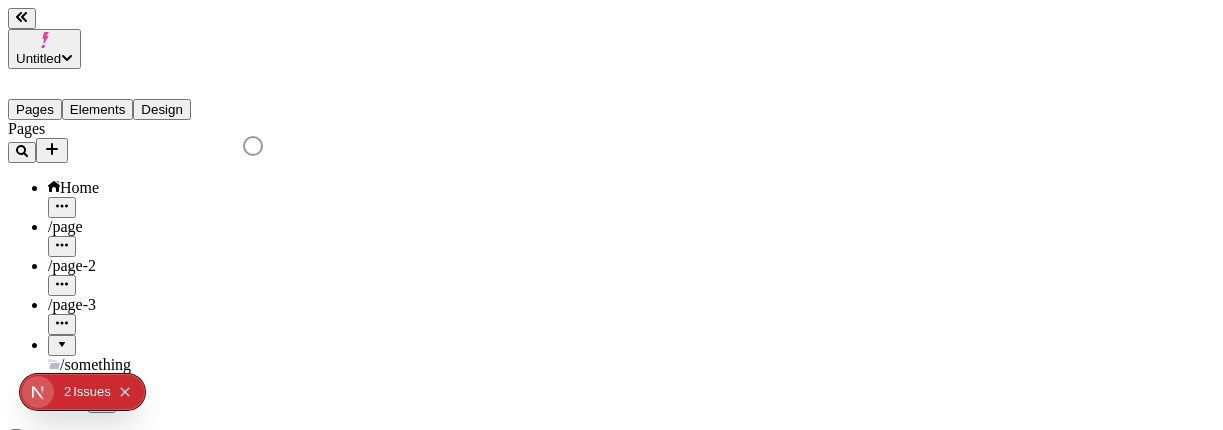 click 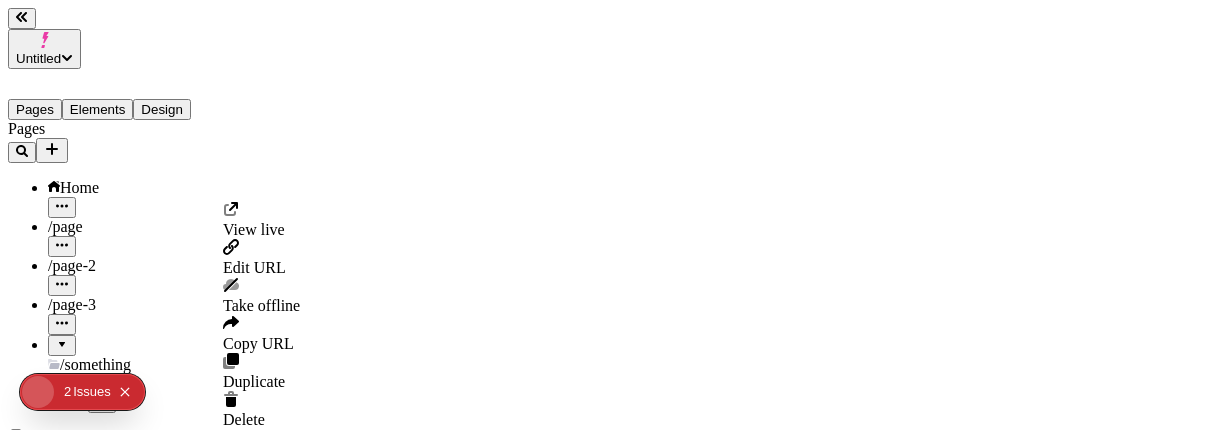 click on "Edit URL" at bounding box center (254, 267) 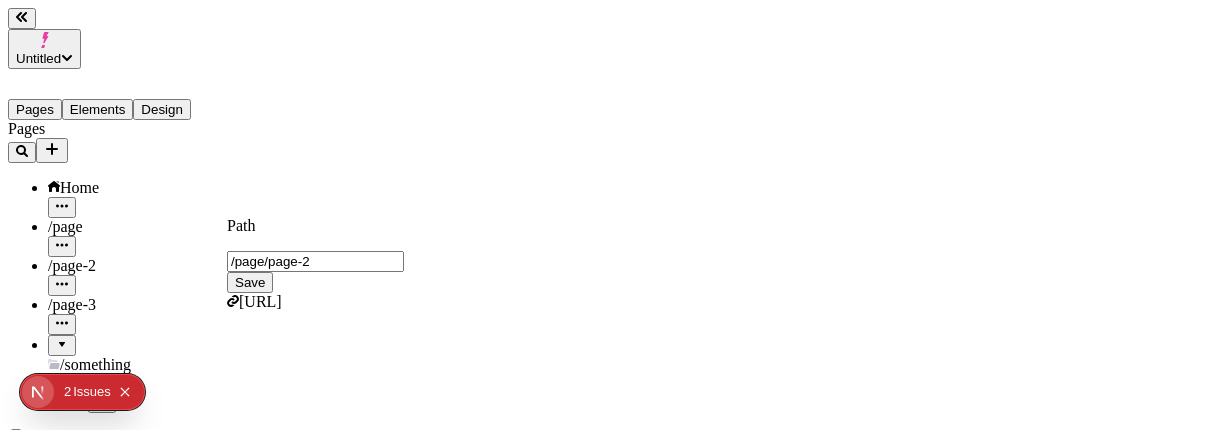 type on "/page/page-2" 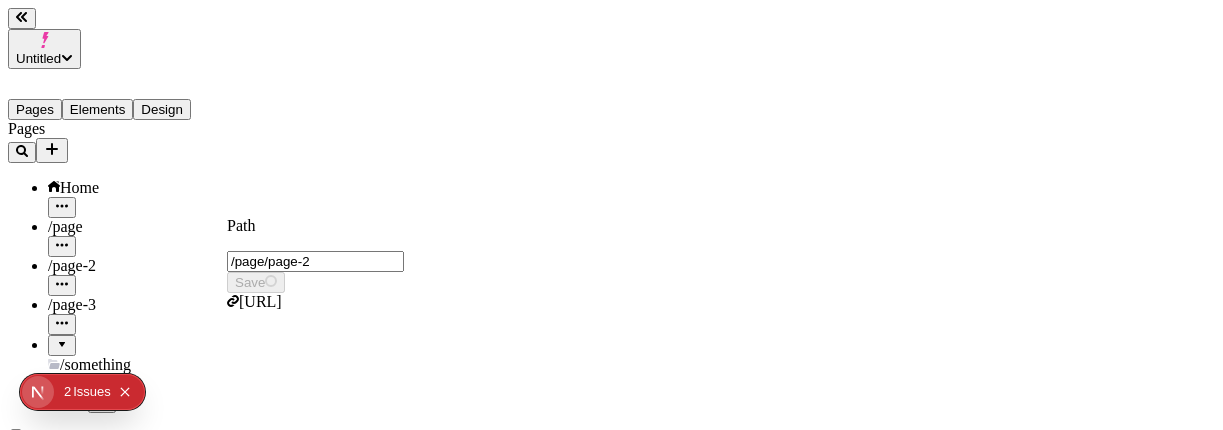 type on "/page/page-2" 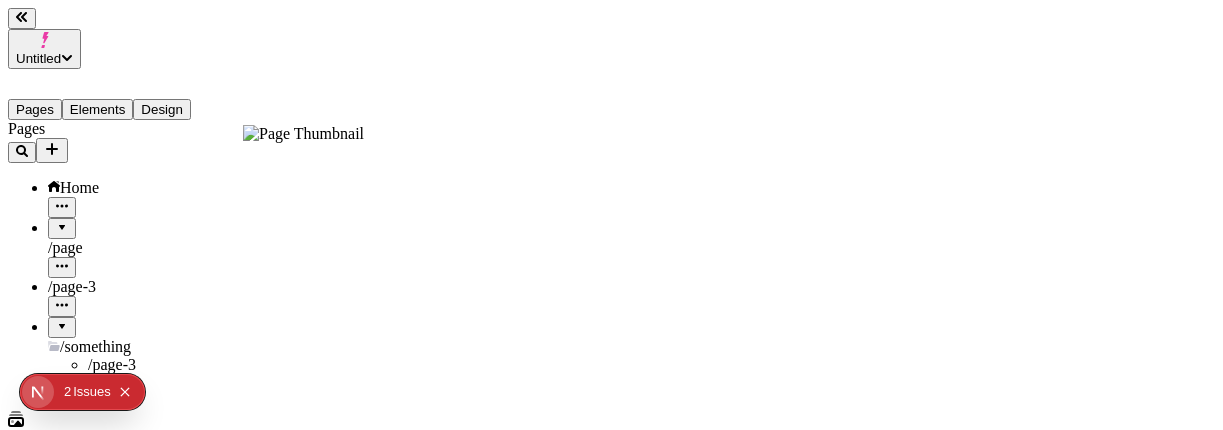 click at bounding box center [62, 221] 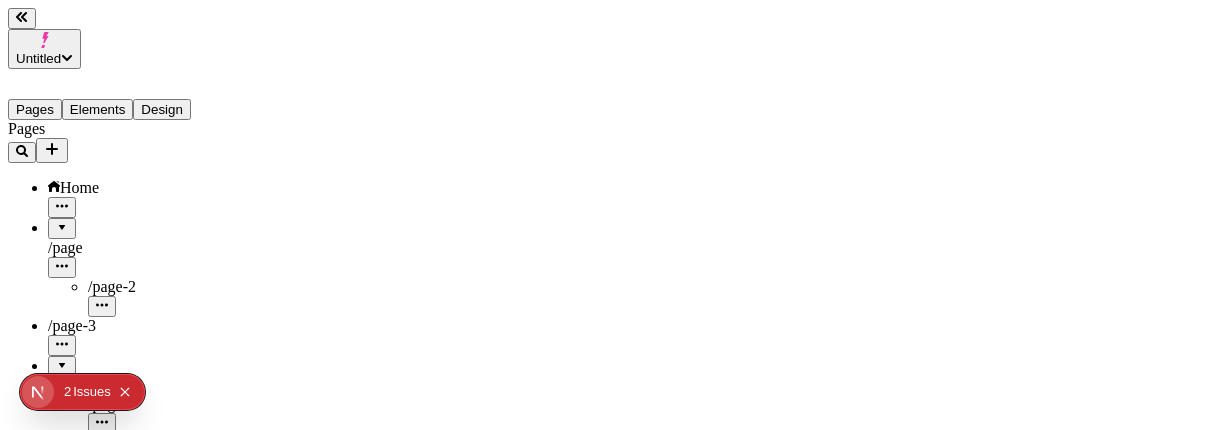click at bounding box center [62, 221] 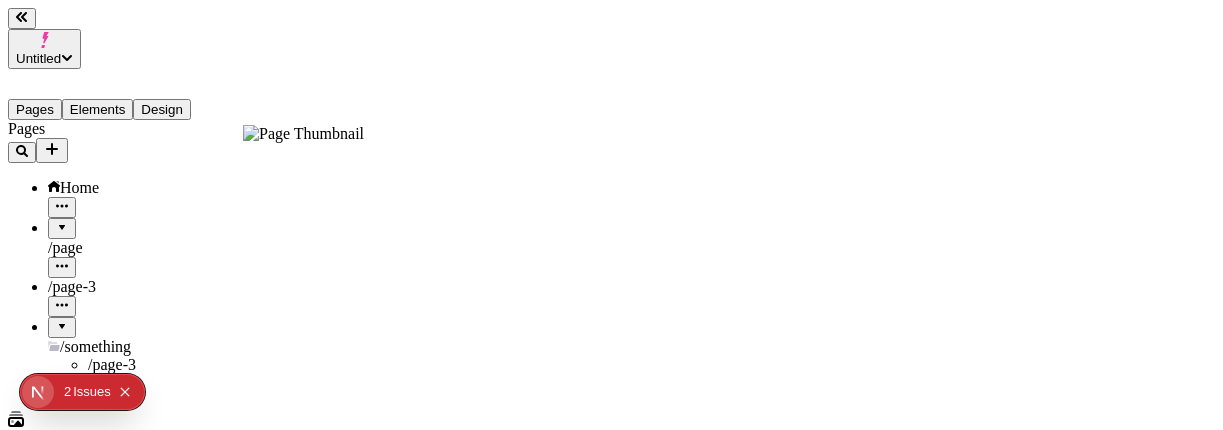 click at bounding box center [62, 221] 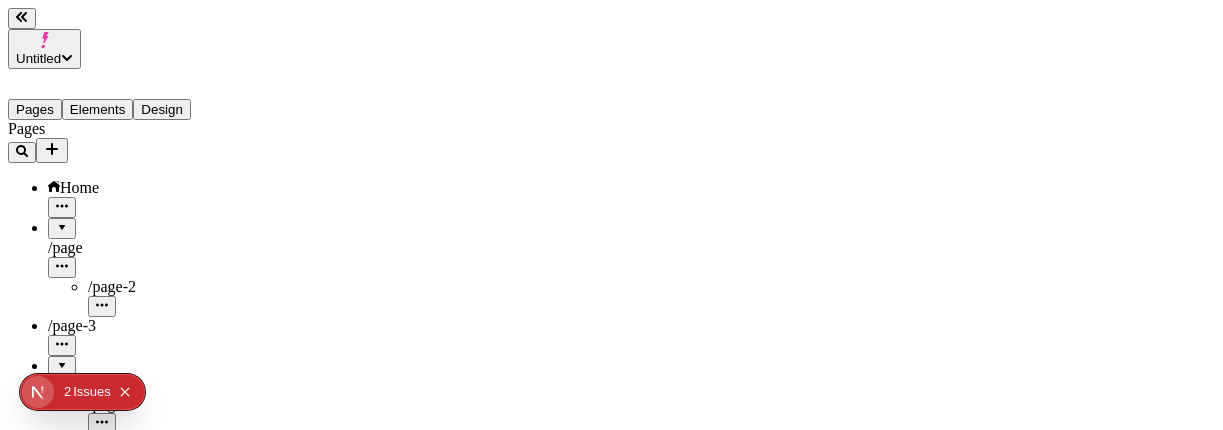type 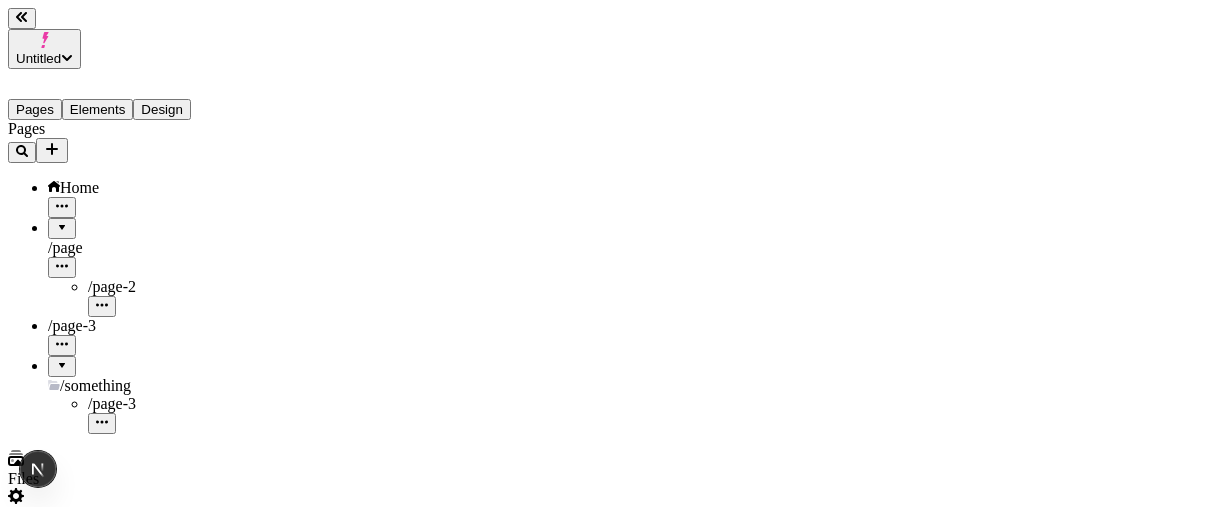 click at bounding box center [62, 221] 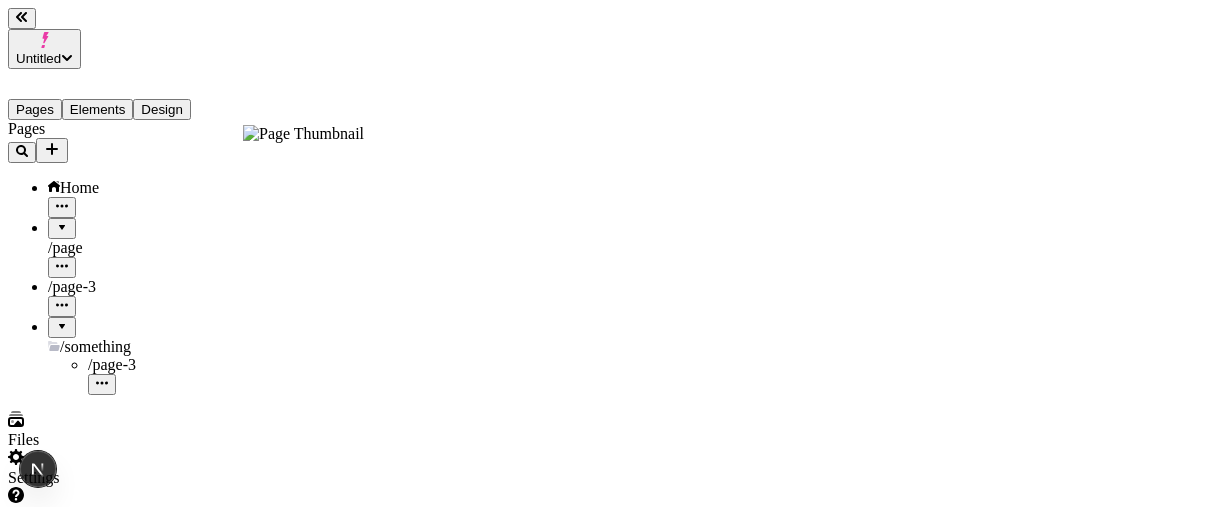 click at bounding box center (62, 221) 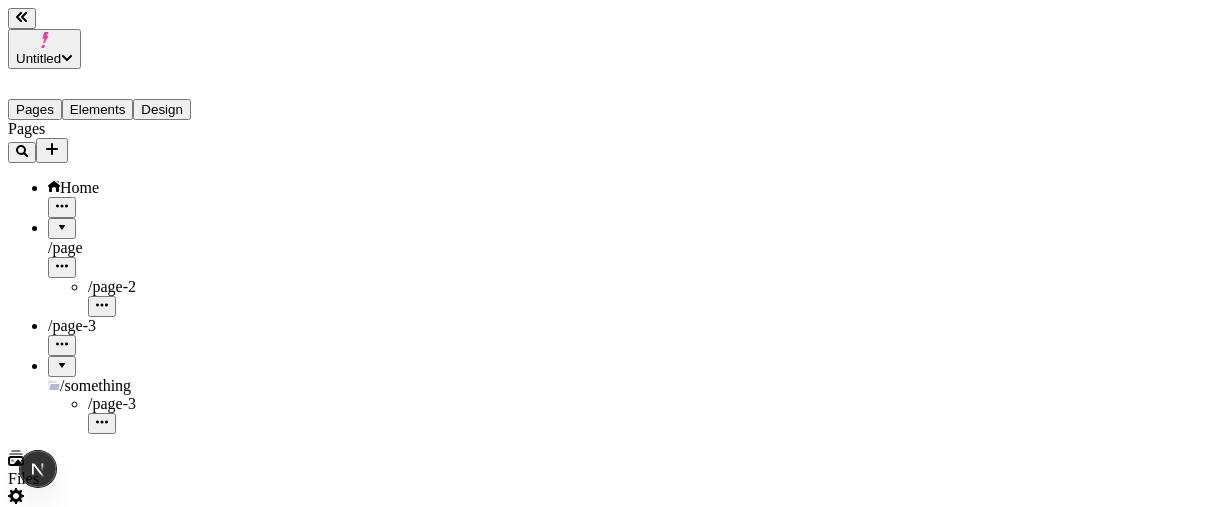 click at bounding box center (62, 221) 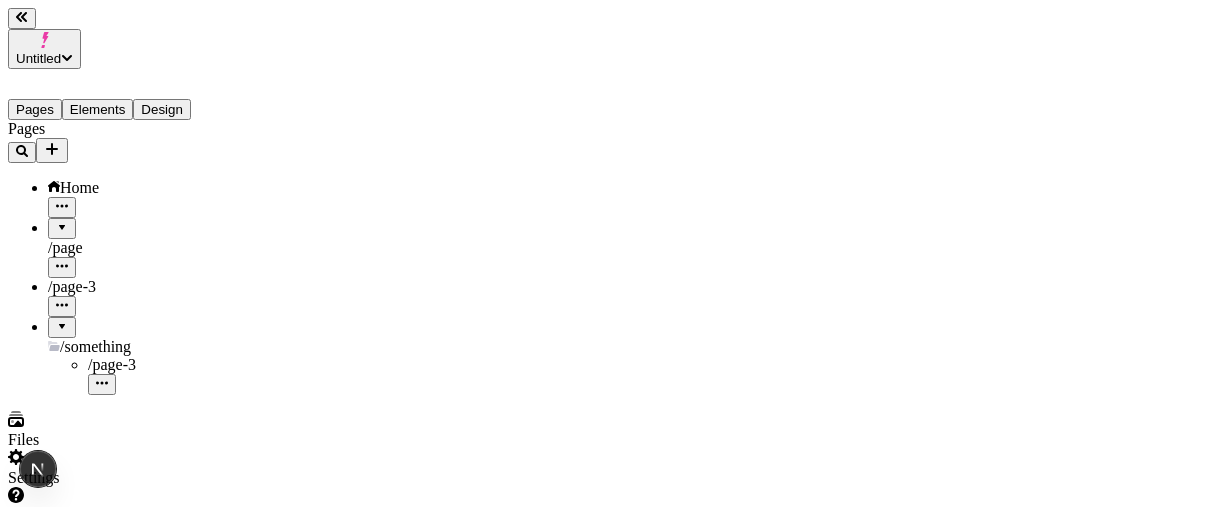 click at bounding box center [62, 221] 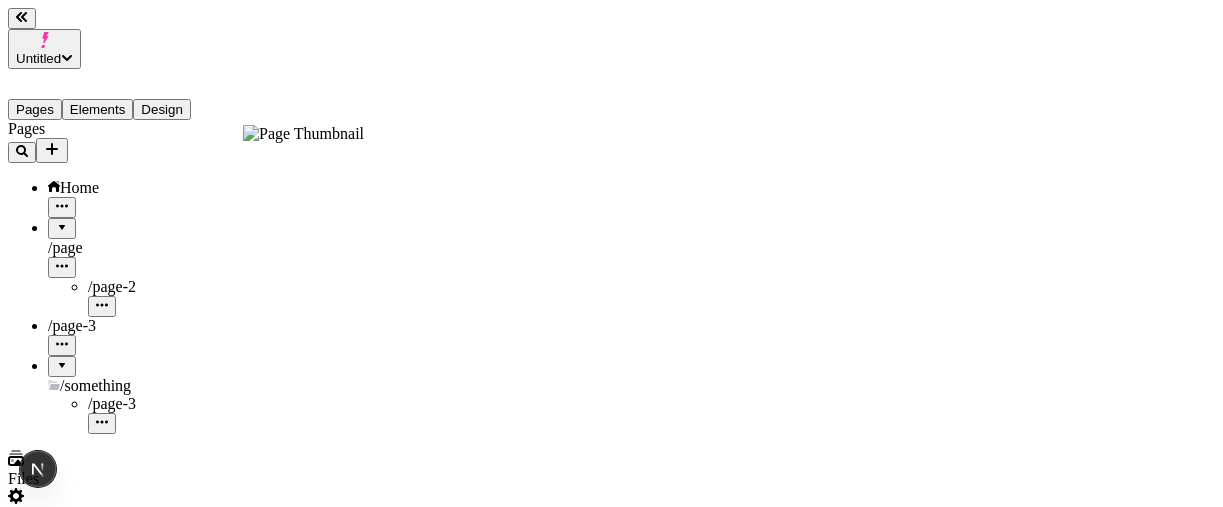 click at bounding box center [62, 221] 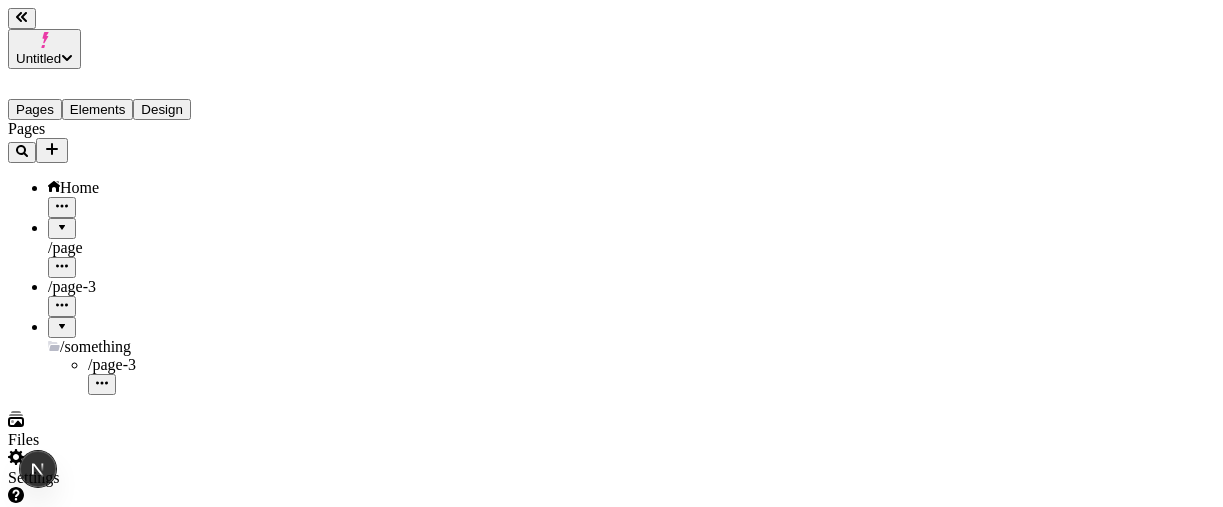 click at bounding box center (62, 221) 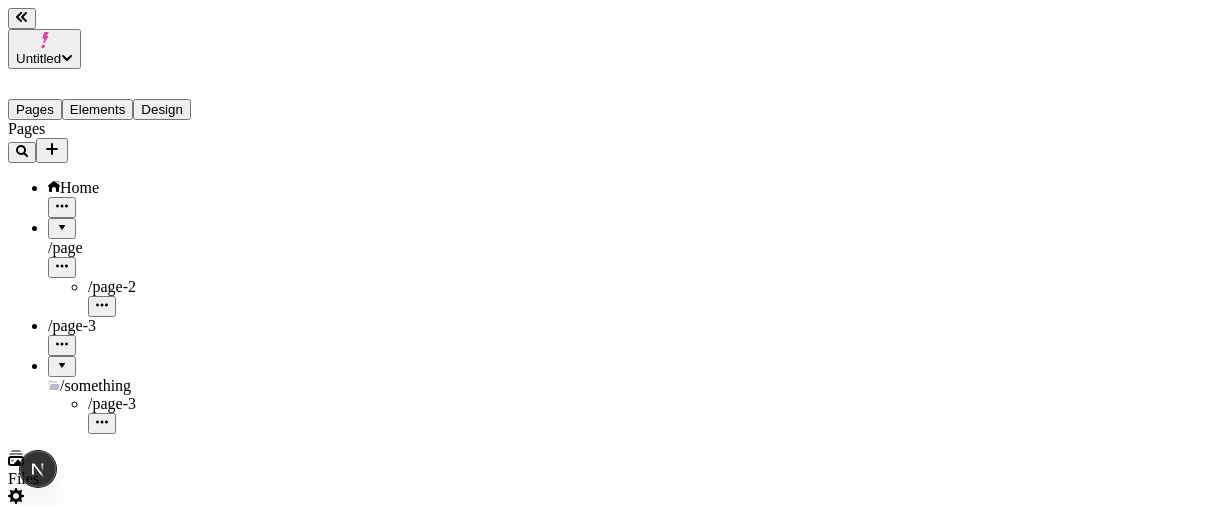 click at bounding box center (62, 221) 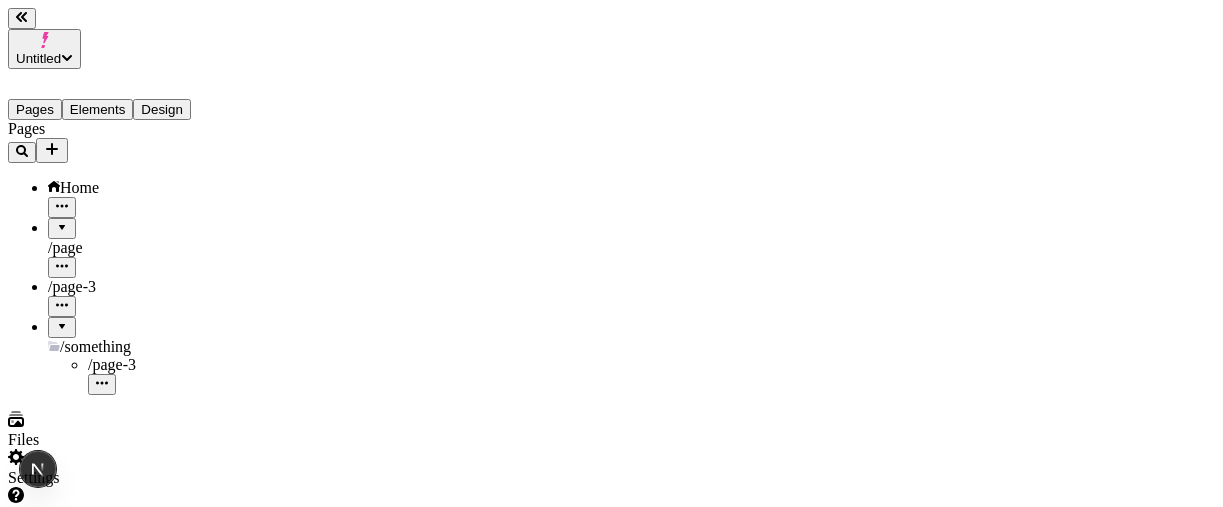 click at bounding box center (62, 221) 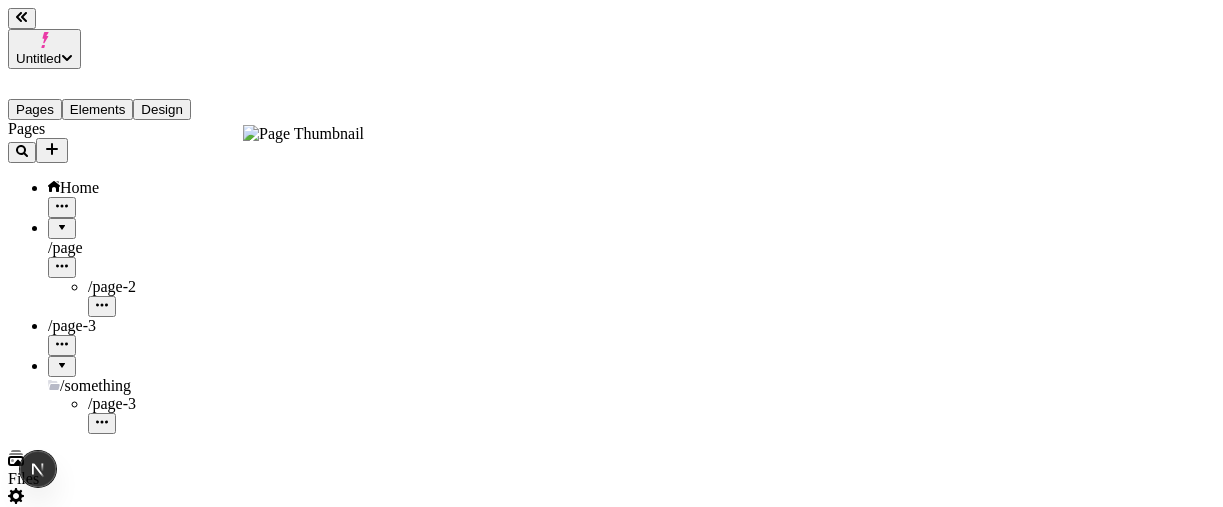 click at bounding box center (62, 221) 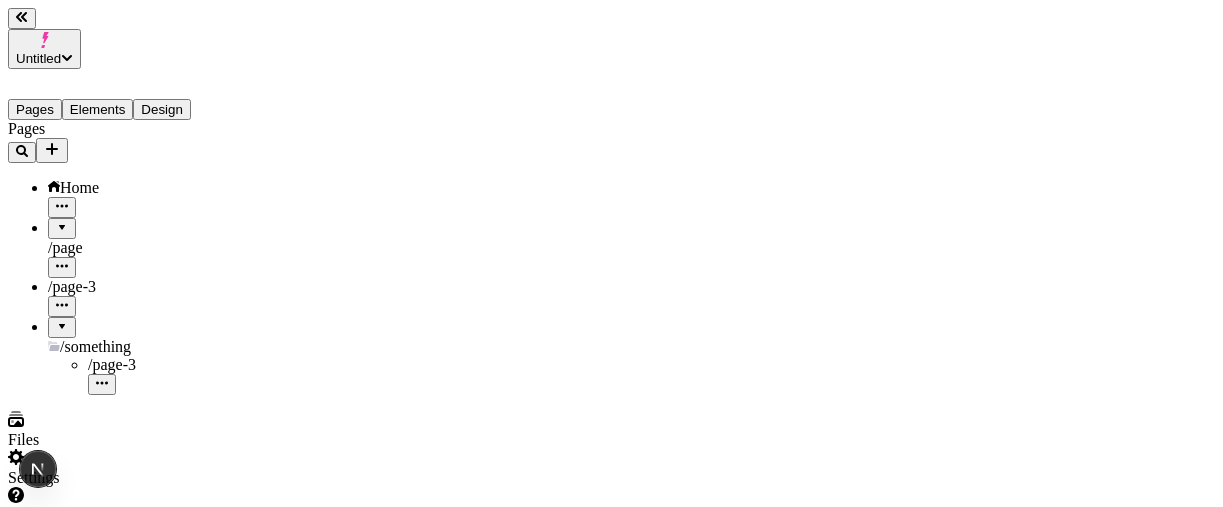 click at bounding box center (62, 221) 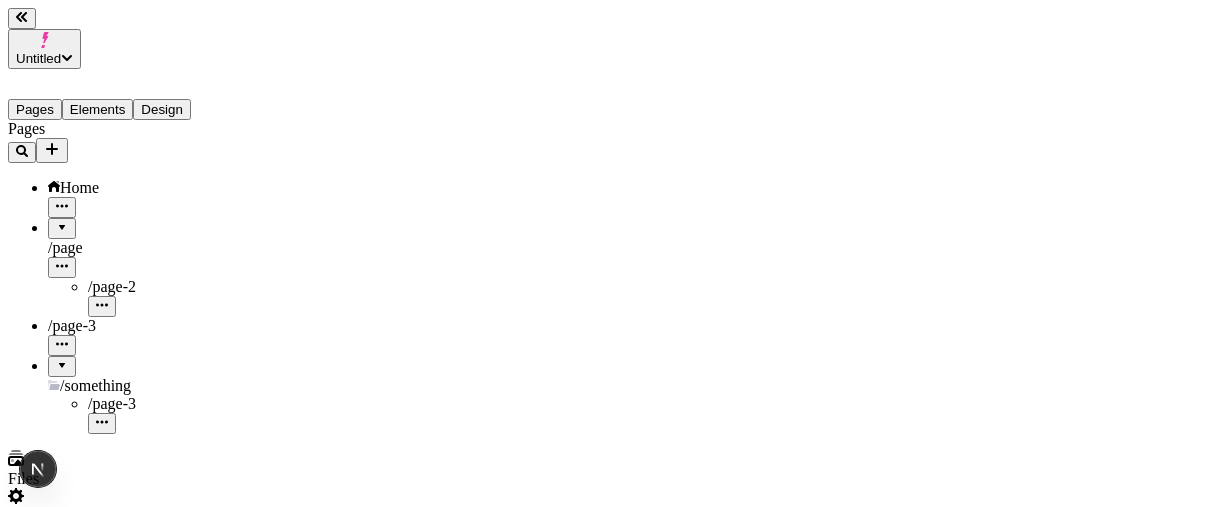click at bounding box center (62, 221) 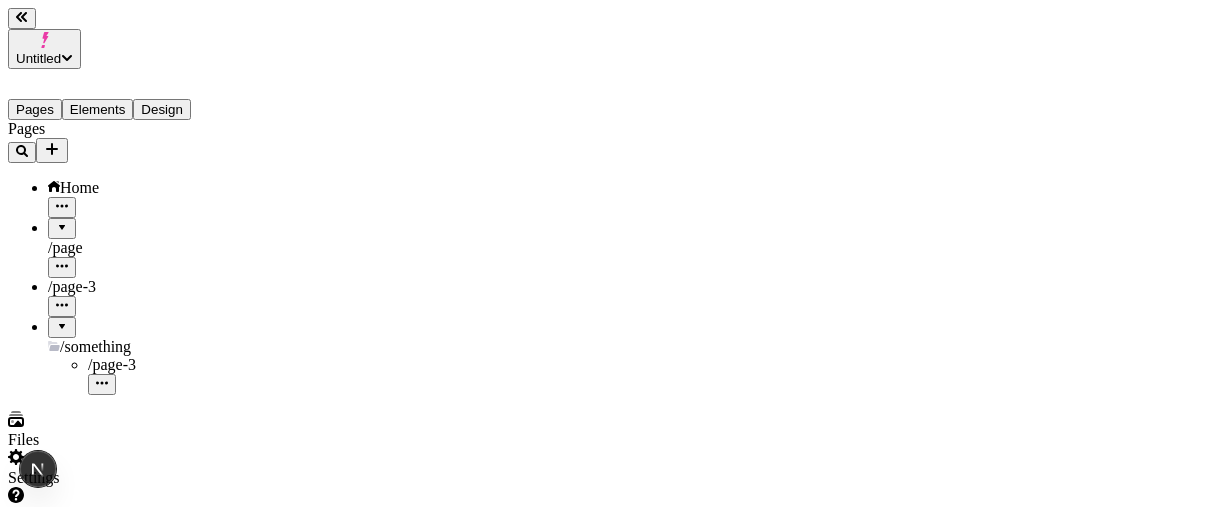 click at bounding box center (62, 221) 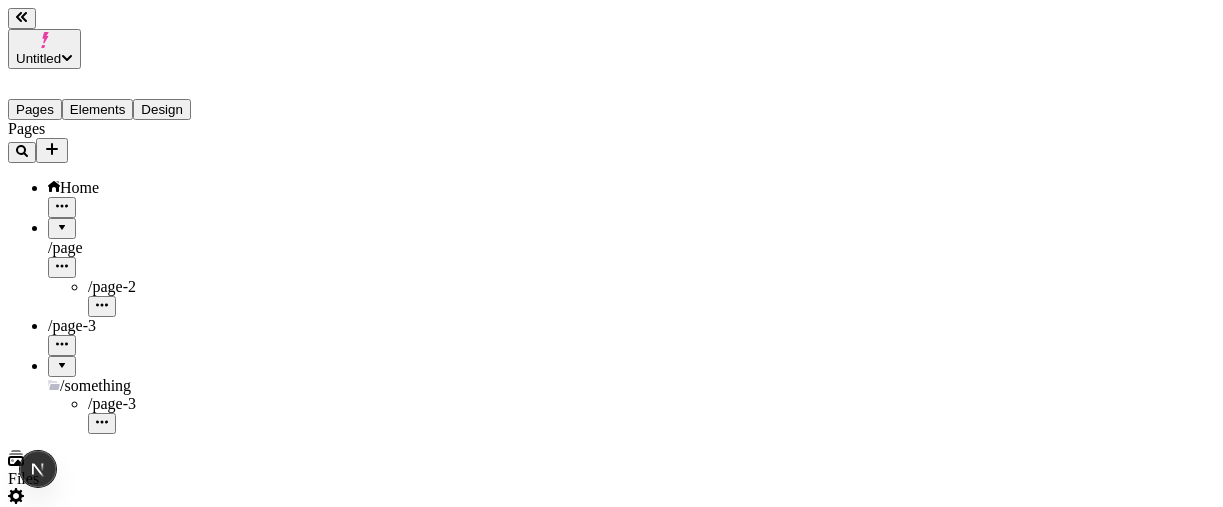 click at bounding box center [62, 221] 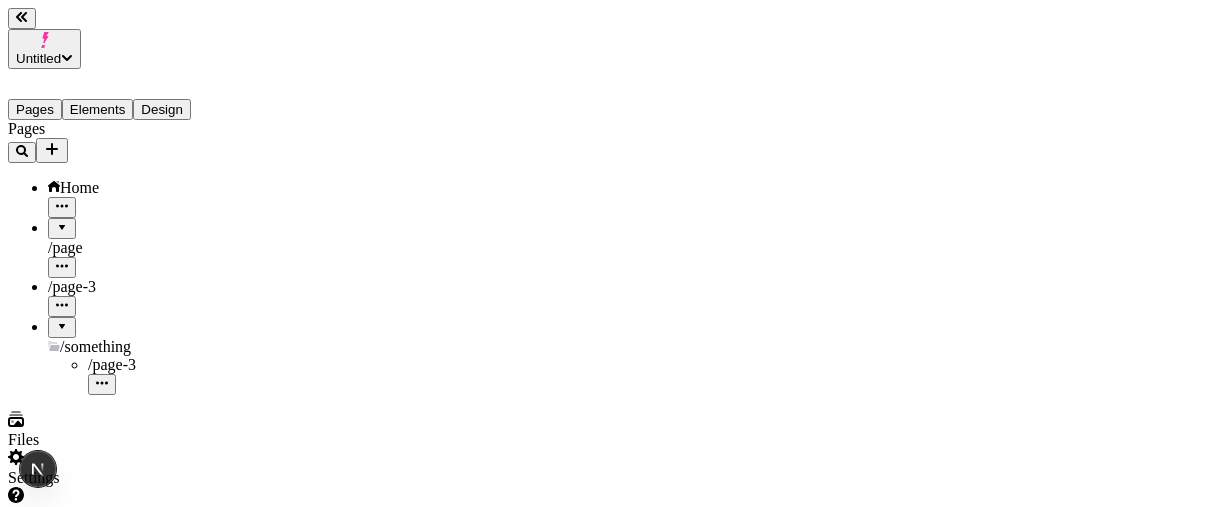 click at bounding box center [62, 221] 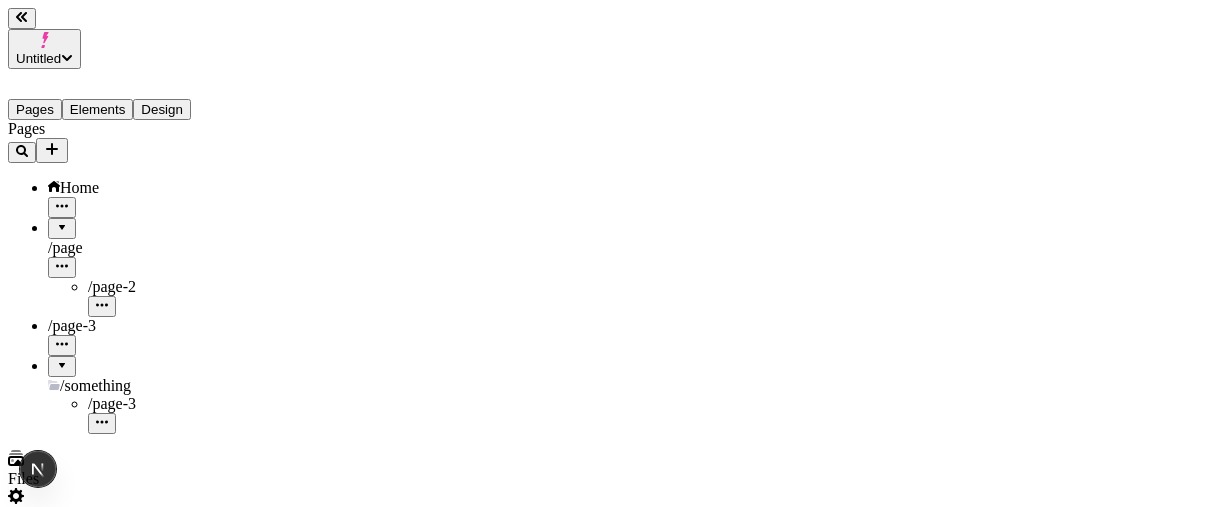 click at bounding box center [62, 221] 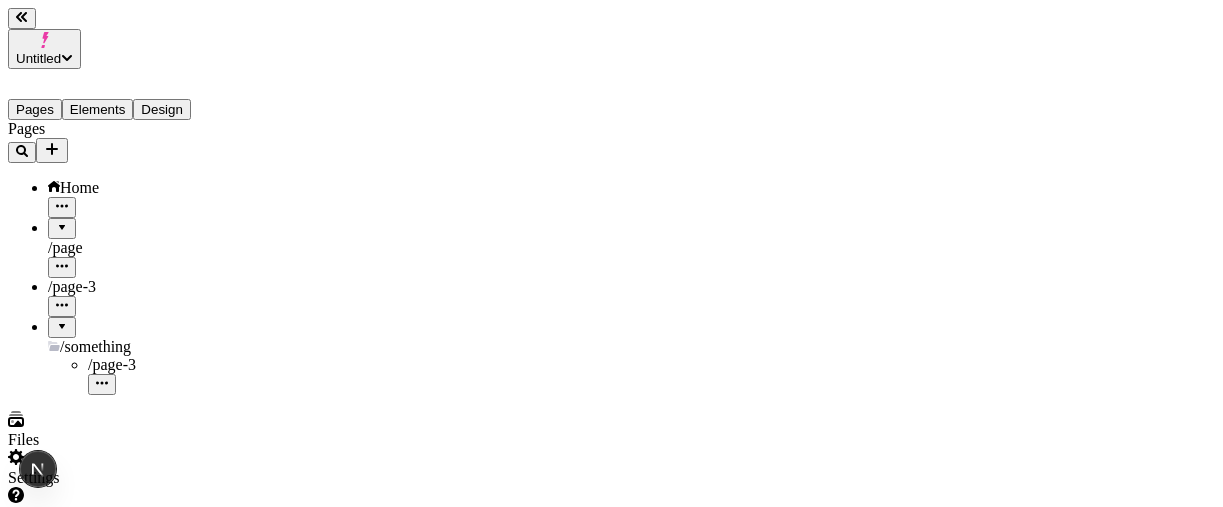 click at bounding box center (62, 221) 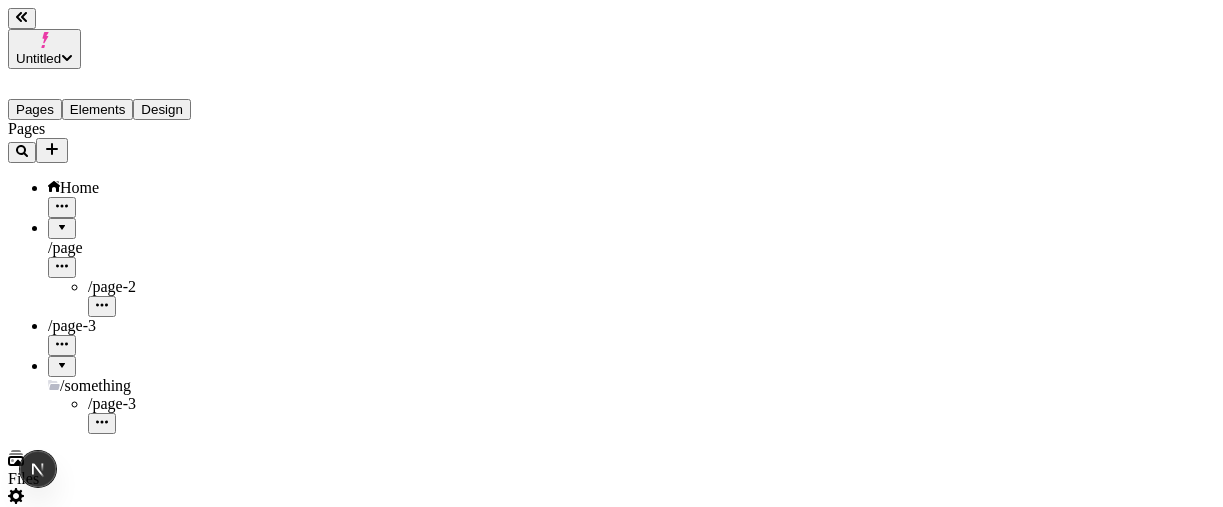 click at bounding box center (62, 221) 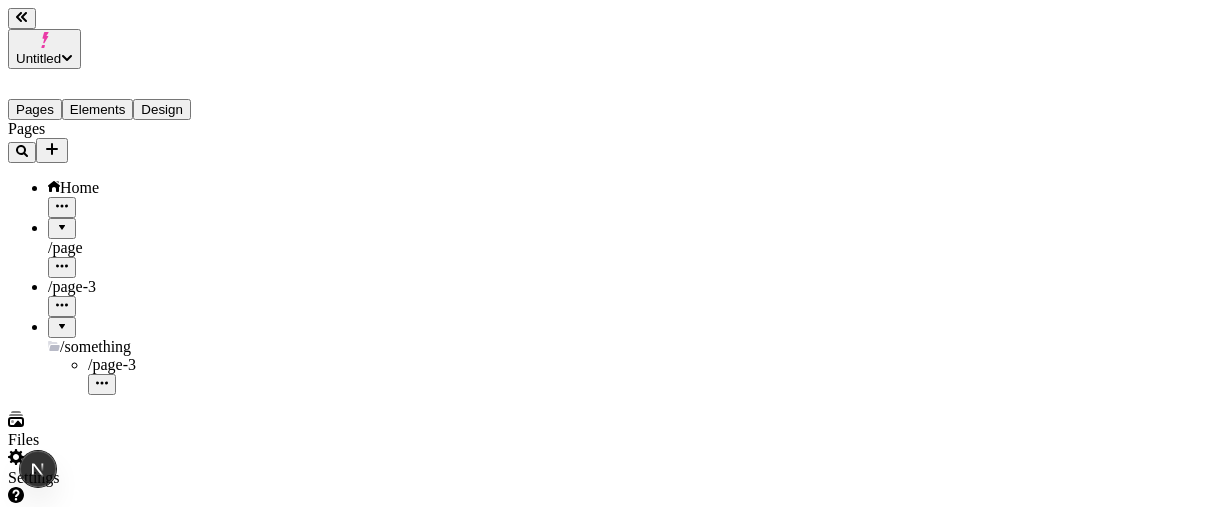 click at bounding box center [62, 221] 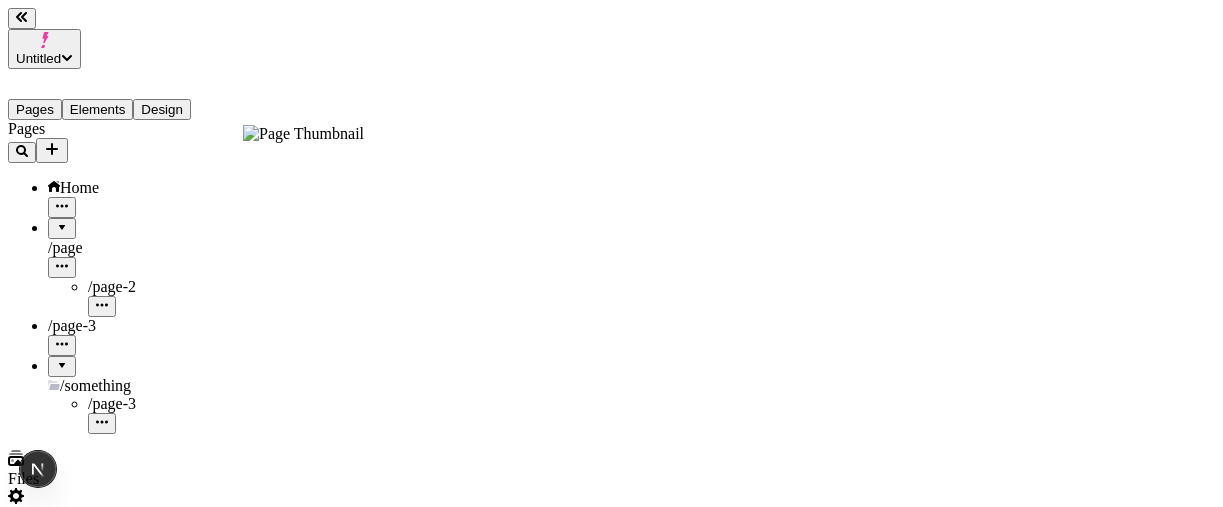 click at bounding box center (62, 221) 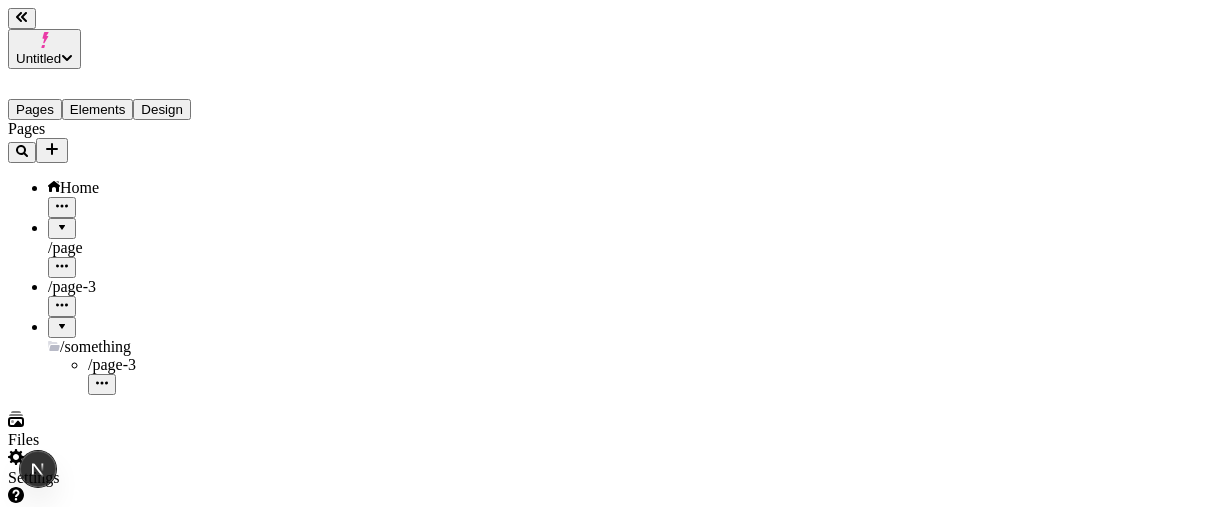 click at bounding box center [62, 221] 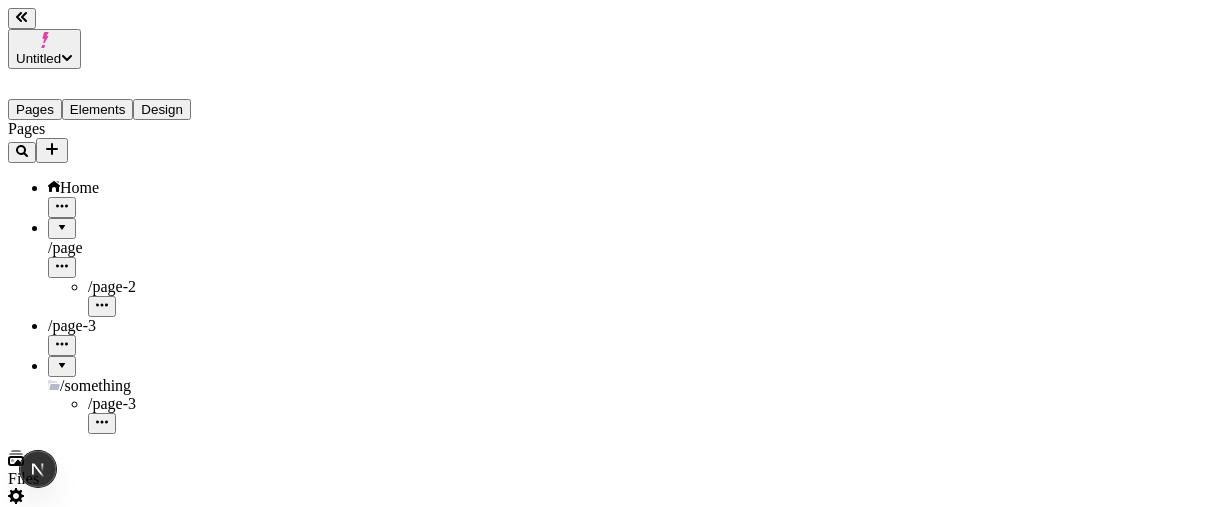 click at bounding box center (62, 221) 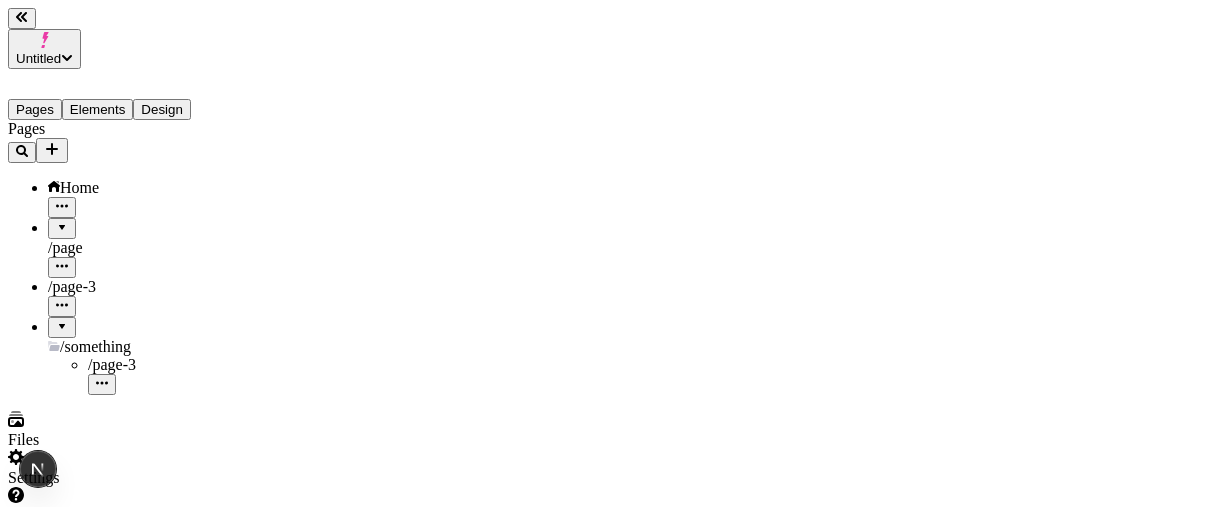 click at bounding box center (62, 221) 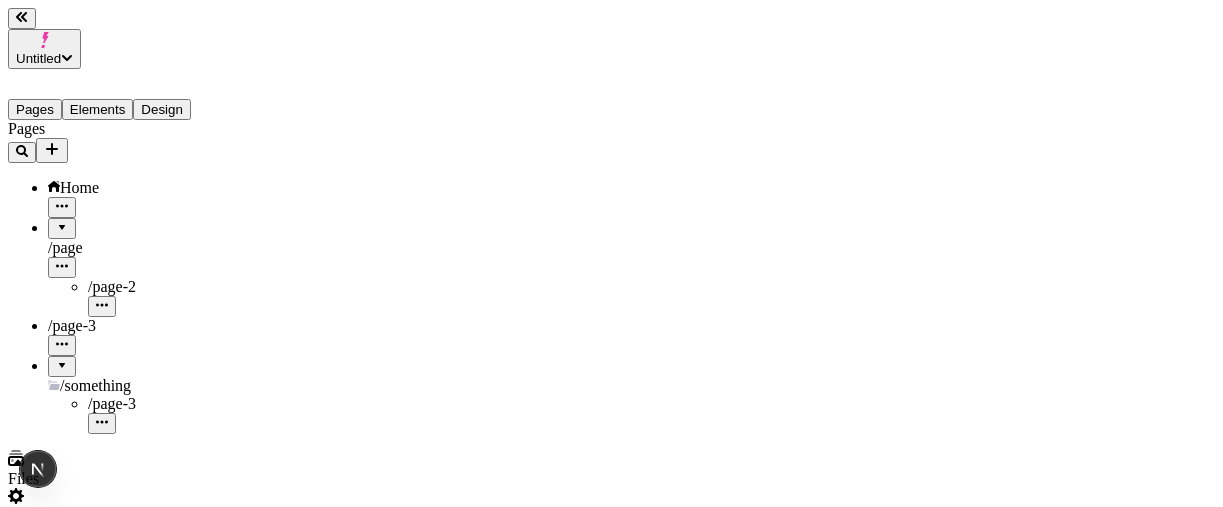 click at bounding box center [62, 221] 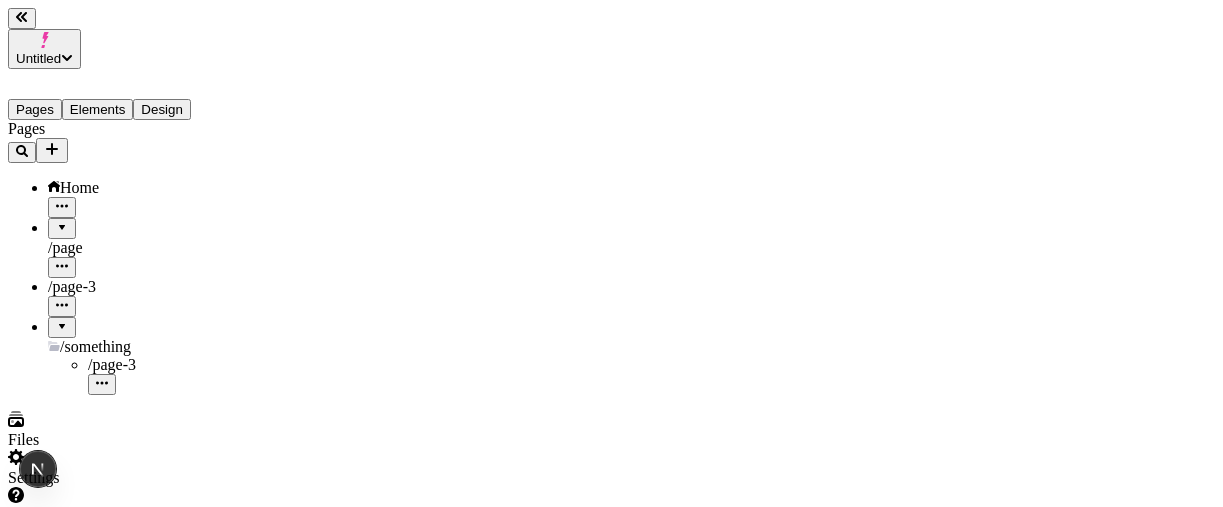 click at bounding box center (62, 221) 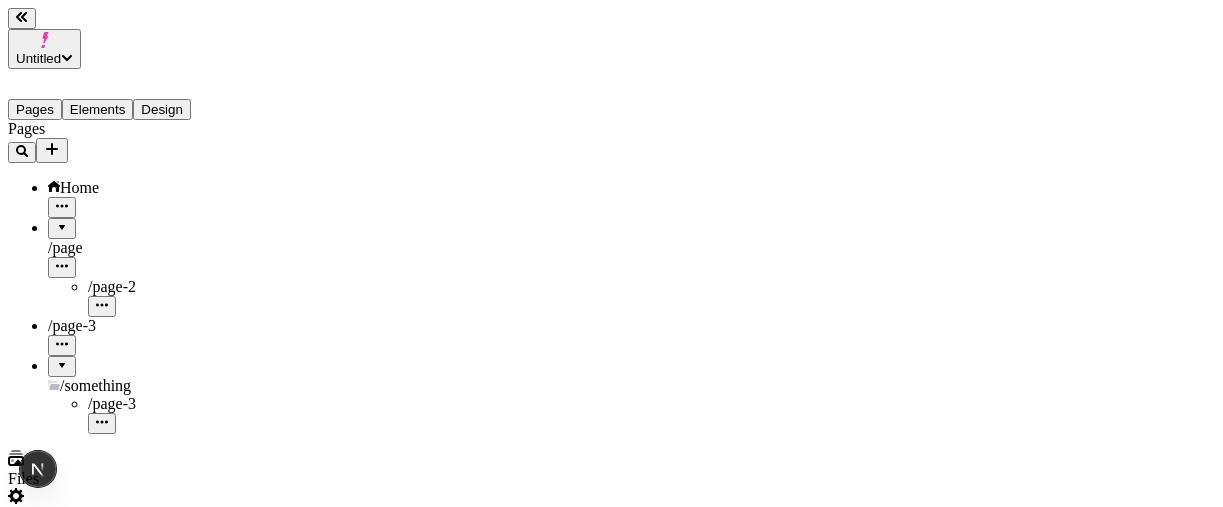click at bounding box center [62, 221] 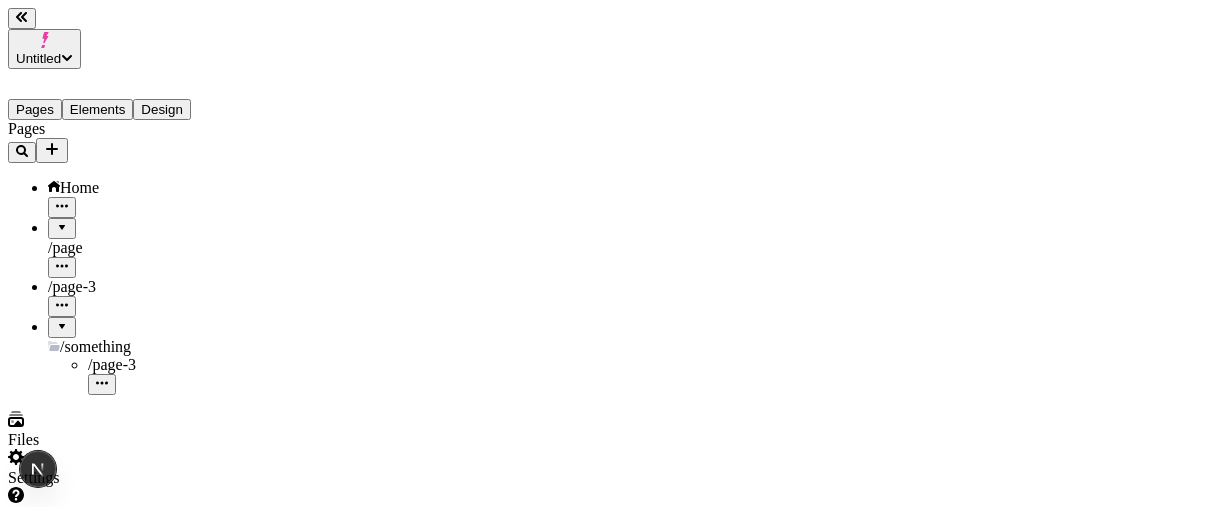 click at bounding box center [62, 221] 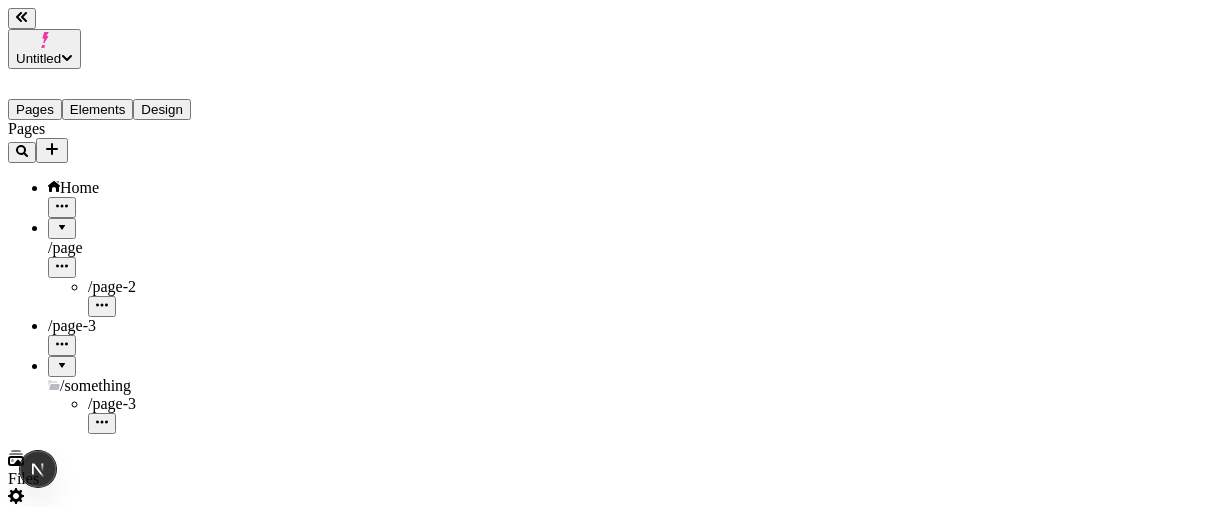click at bounding box center [62, 221] 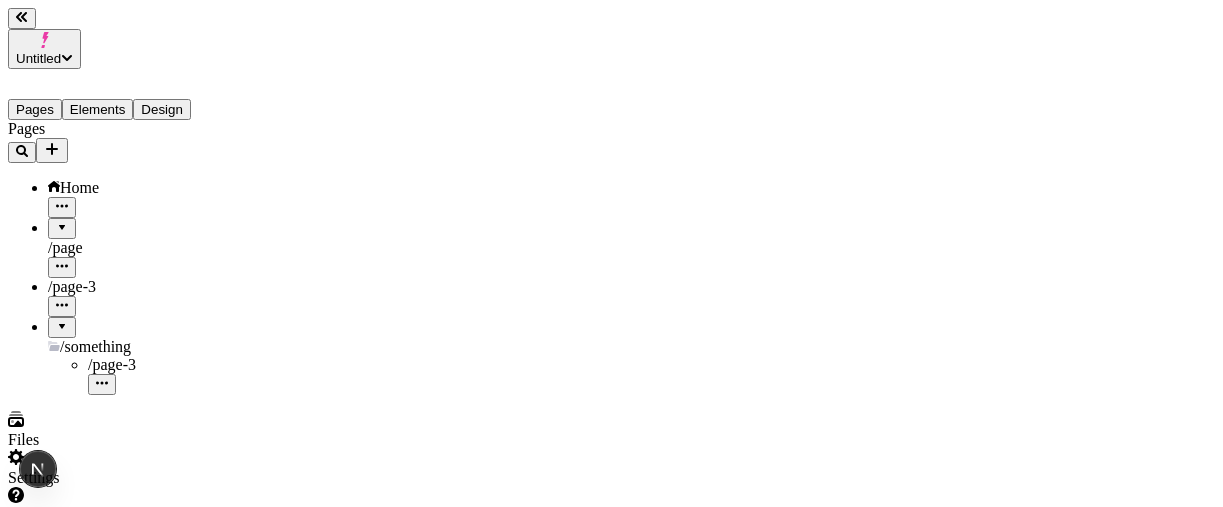 click at bounding box center (62, 221) 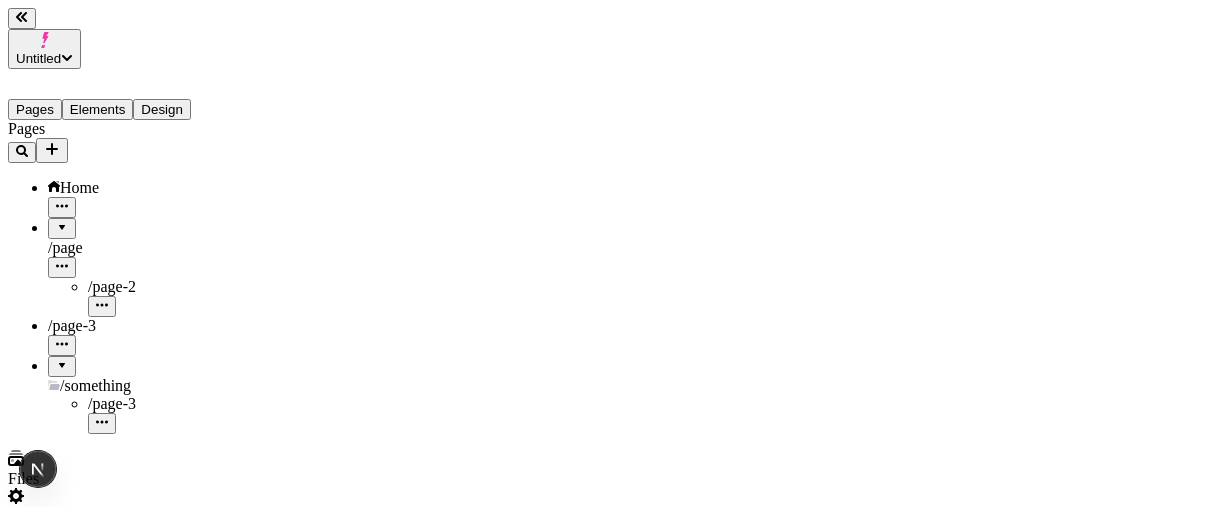 click at bounding box center (62, 221) 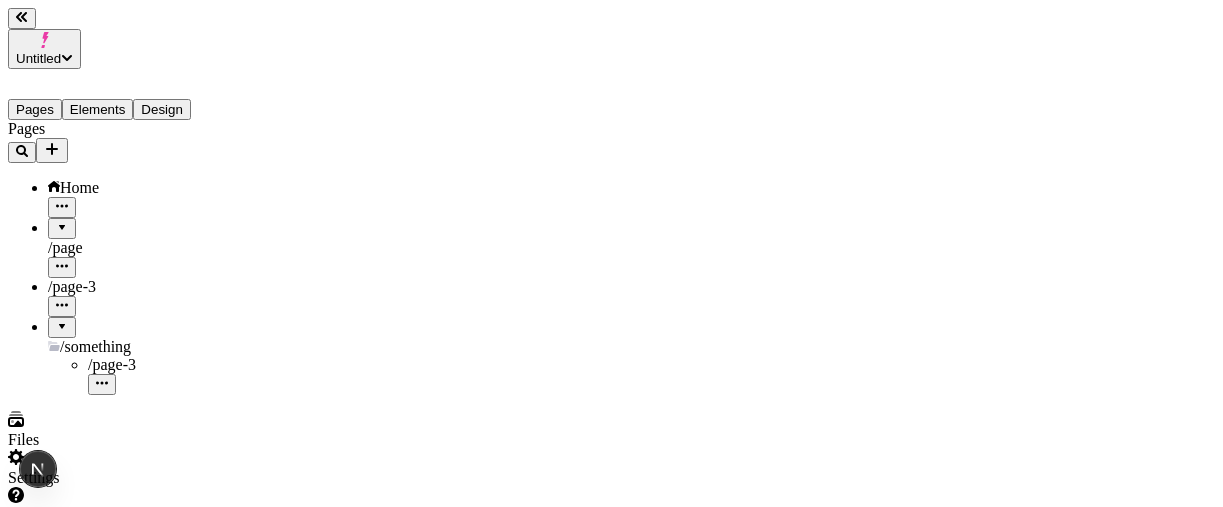 click at bounding box center (62, 221) 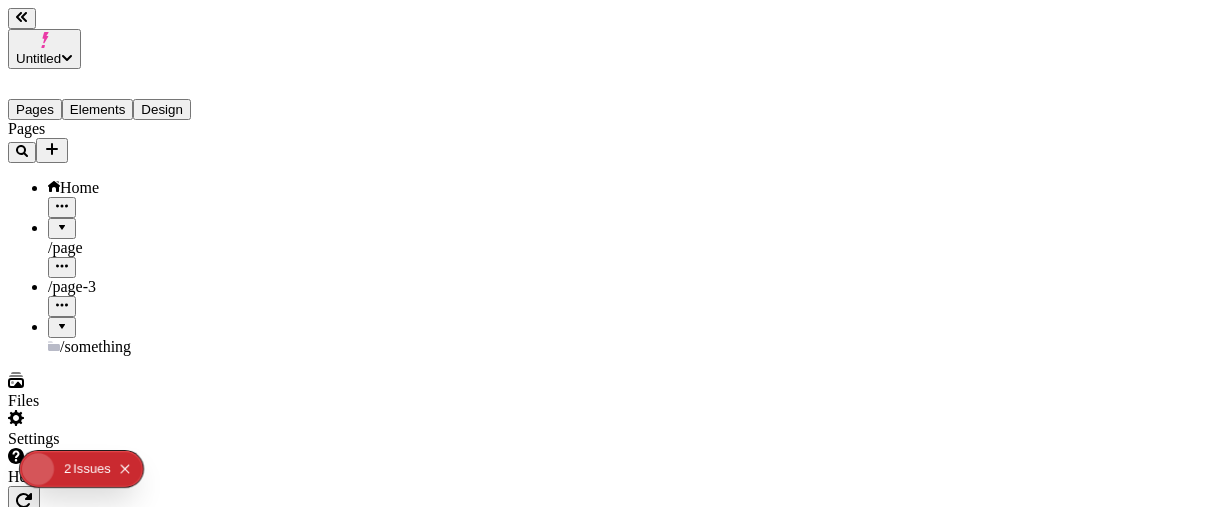 scroll, scrollTop: 0, scrollLeft: 0, axis: both 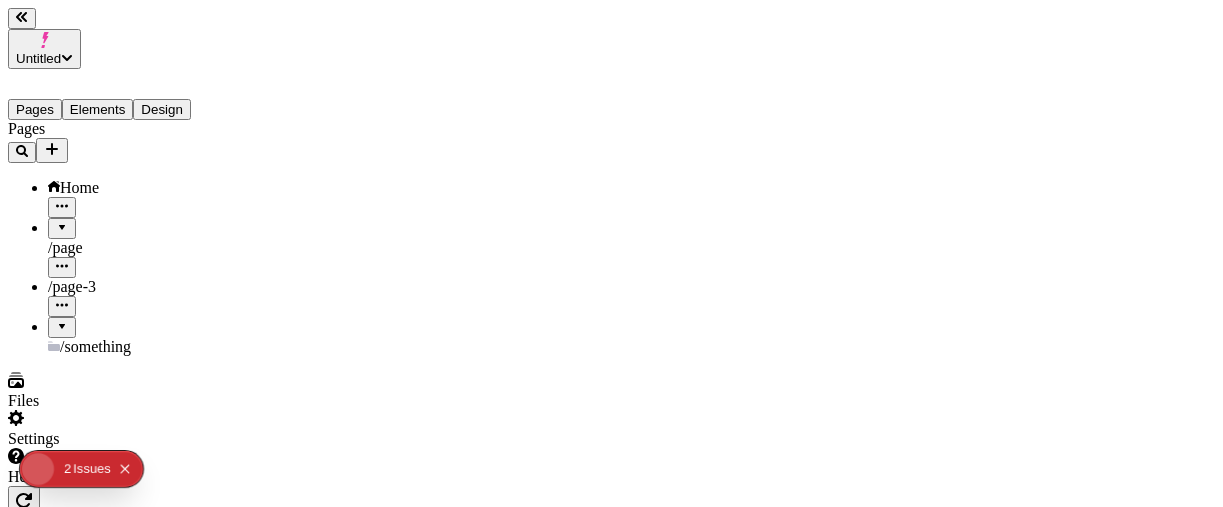 click at bounding box center (62, 221) 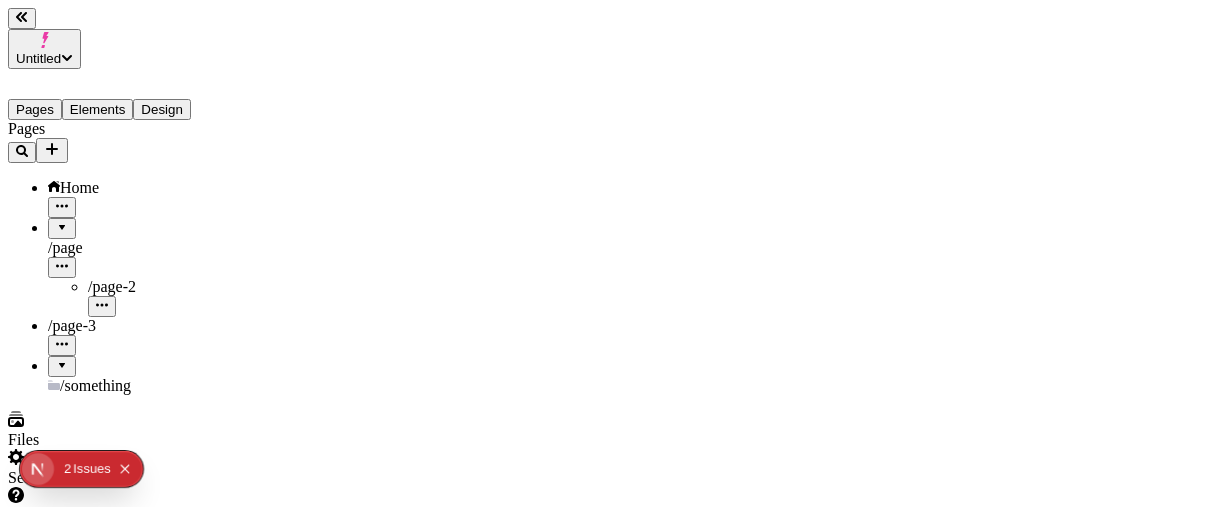 click at bounding box center (62, 359) 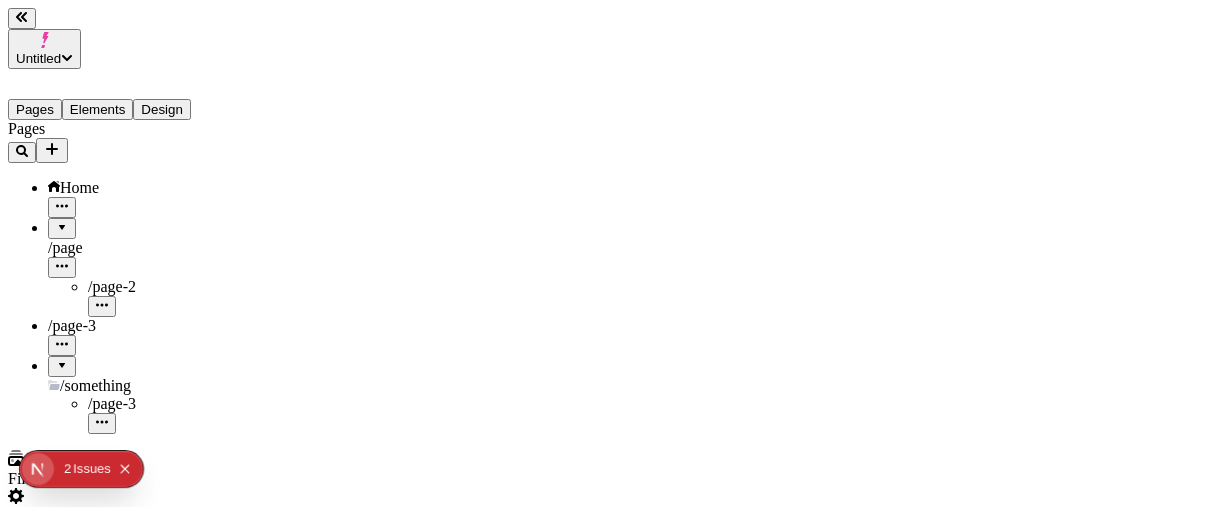 click 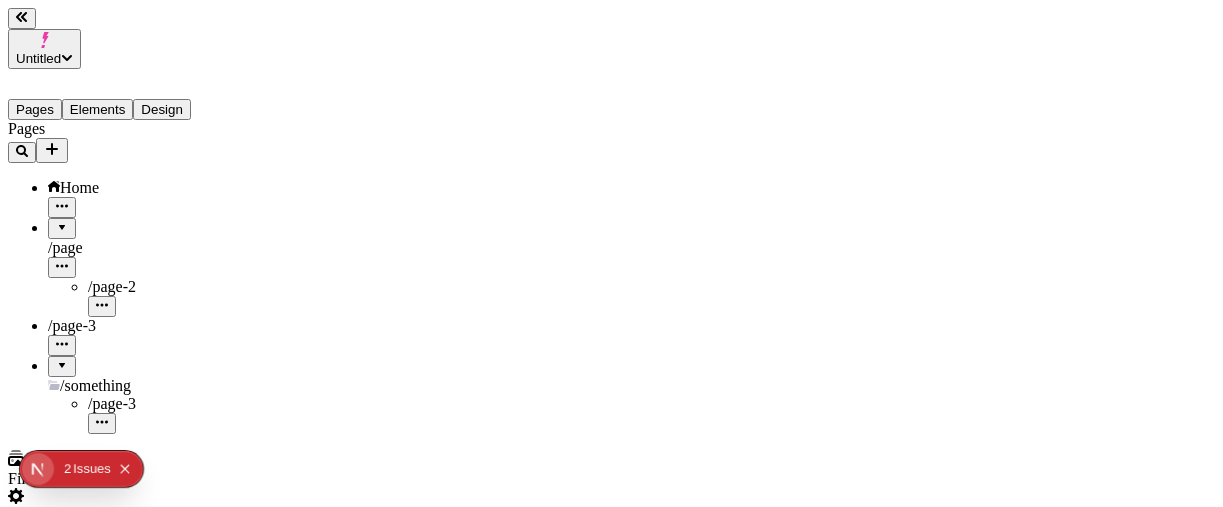 click at bounding box center [52, 150] 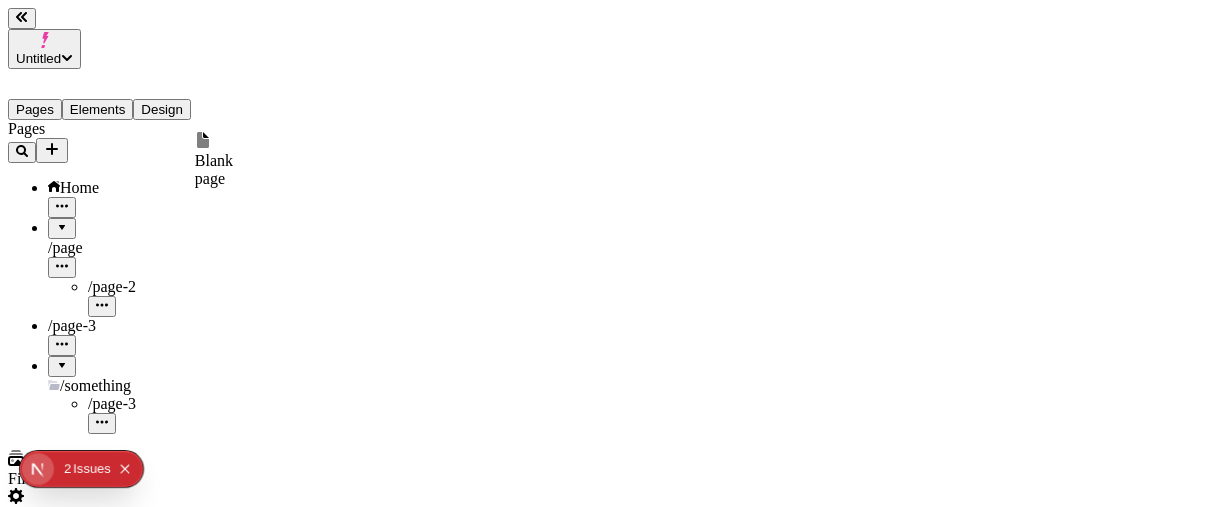click on "Blank page" at bounding box center [214, 160] 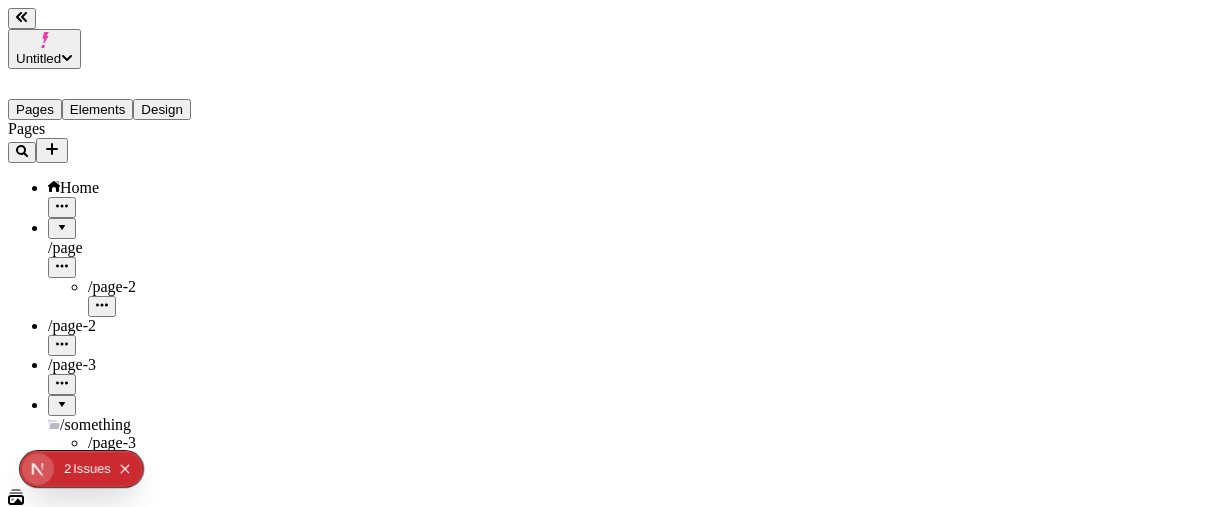 type on "/page-2" 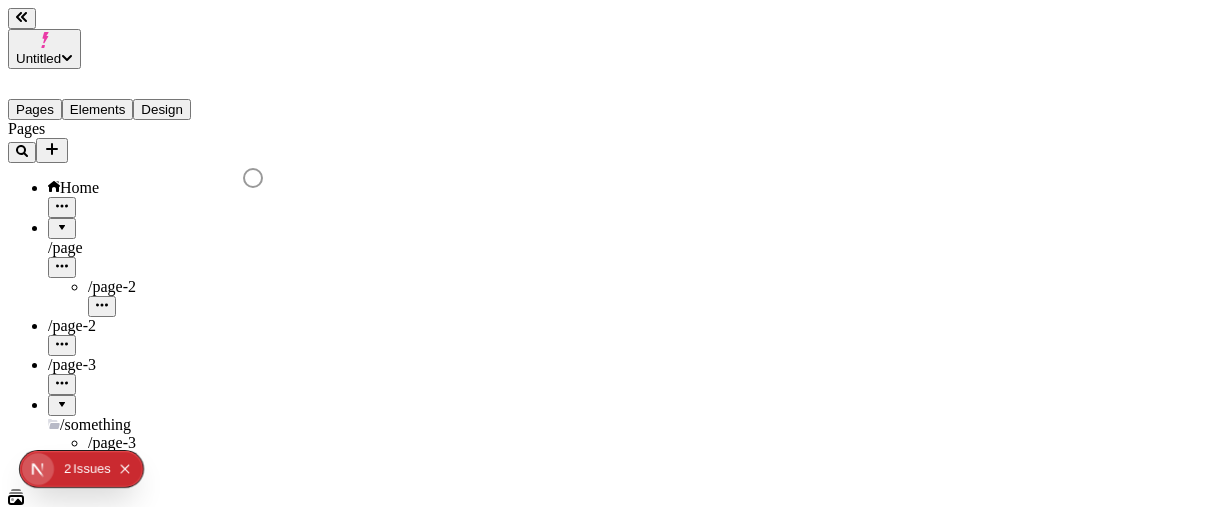 click 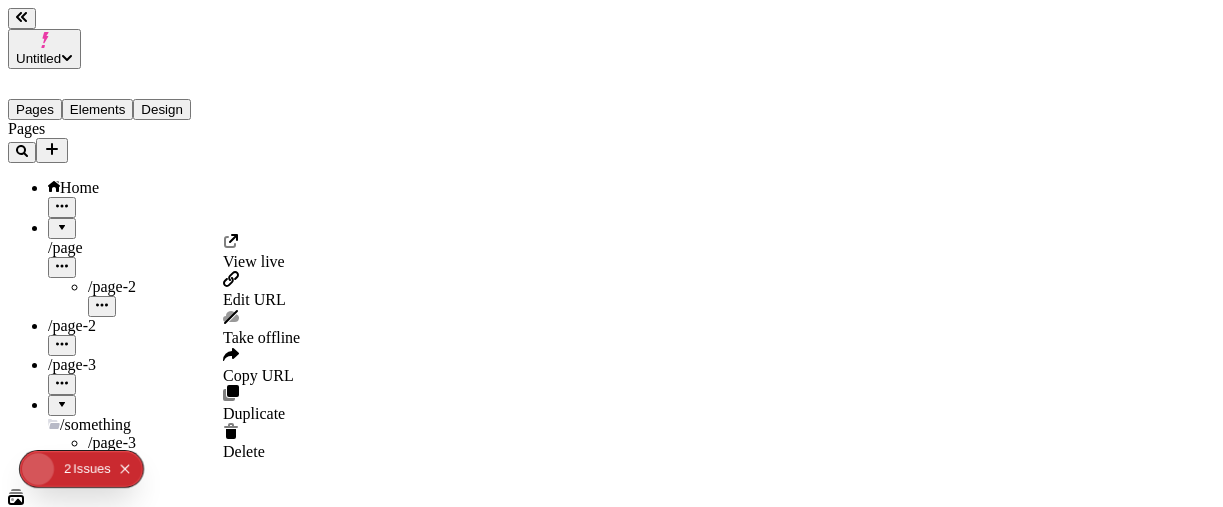 click on "Edit URL" at bounding box center (254, 299) 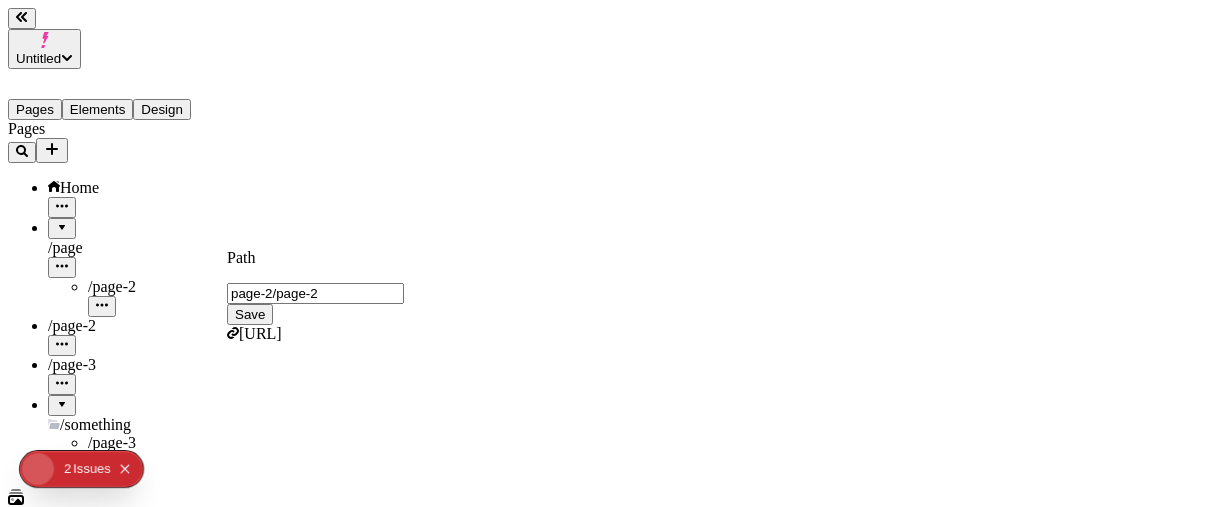 type on "page-2/page-2" 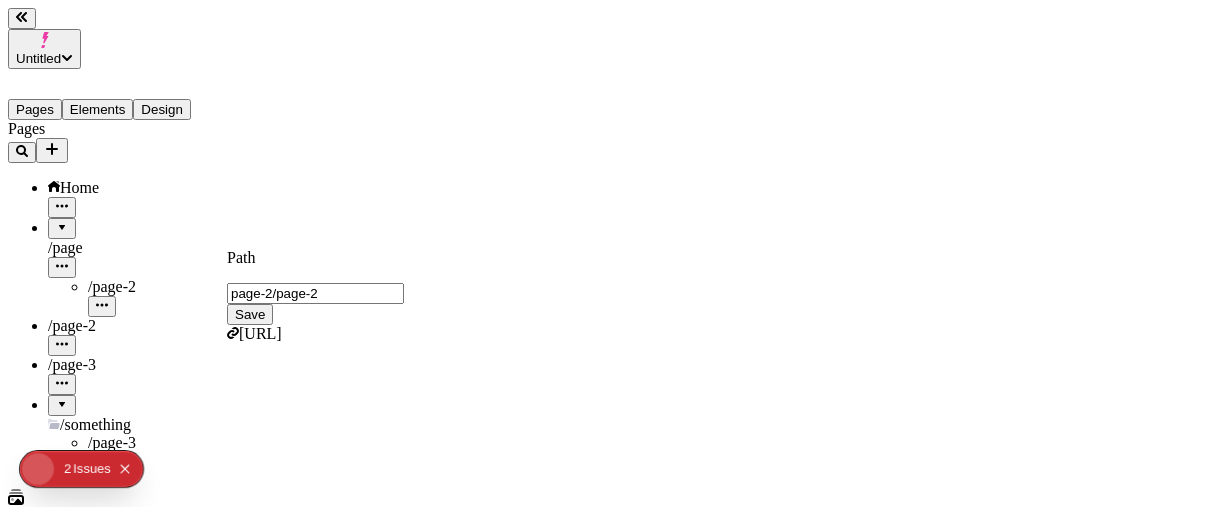 click on "Save" at bounding box center [250, 314] 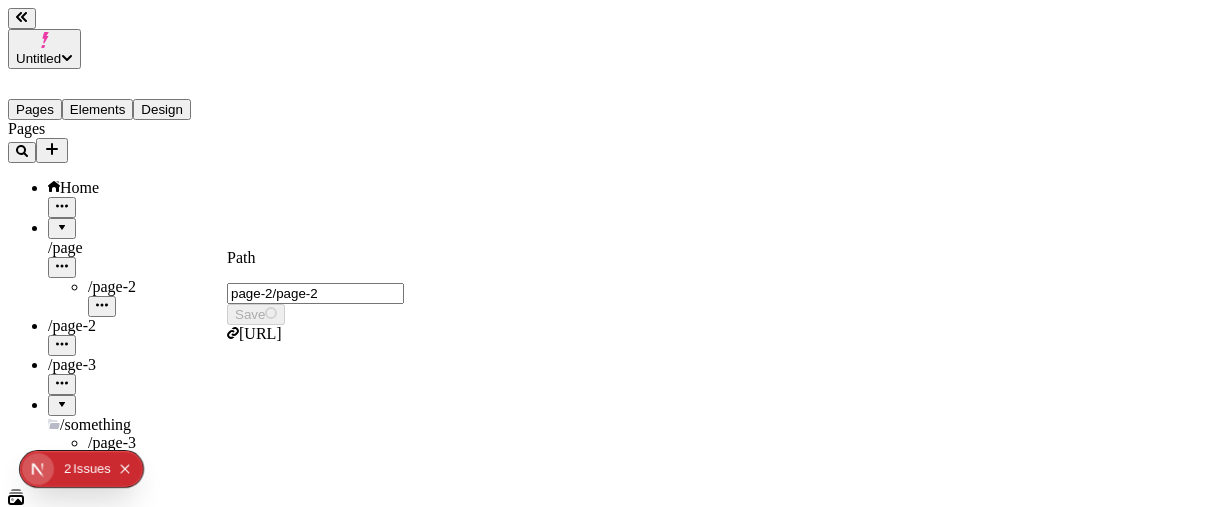 type on "/page-2/page-2" 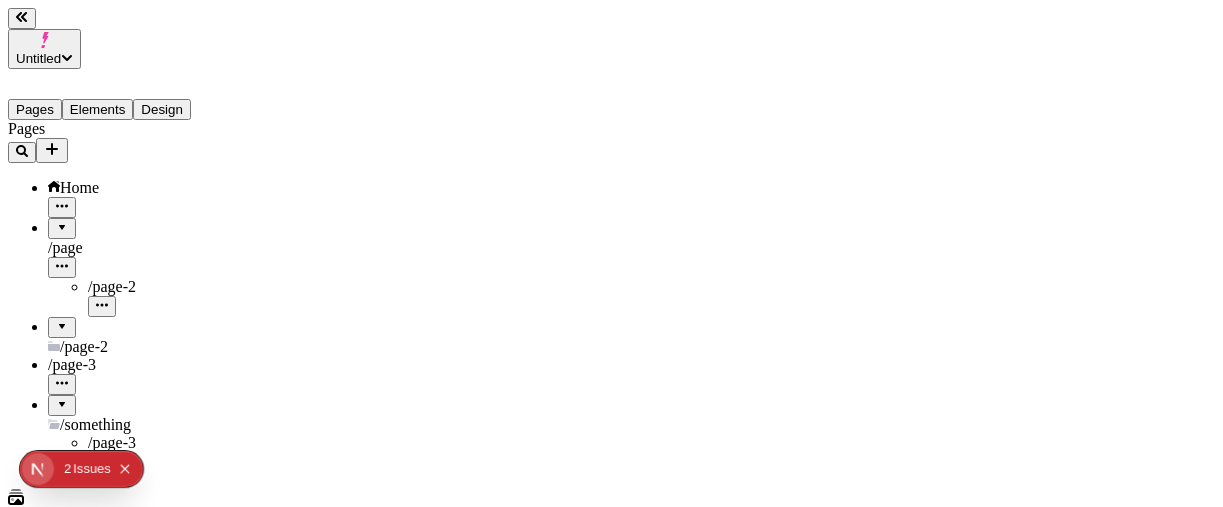 click at bounding box center (62, 320) 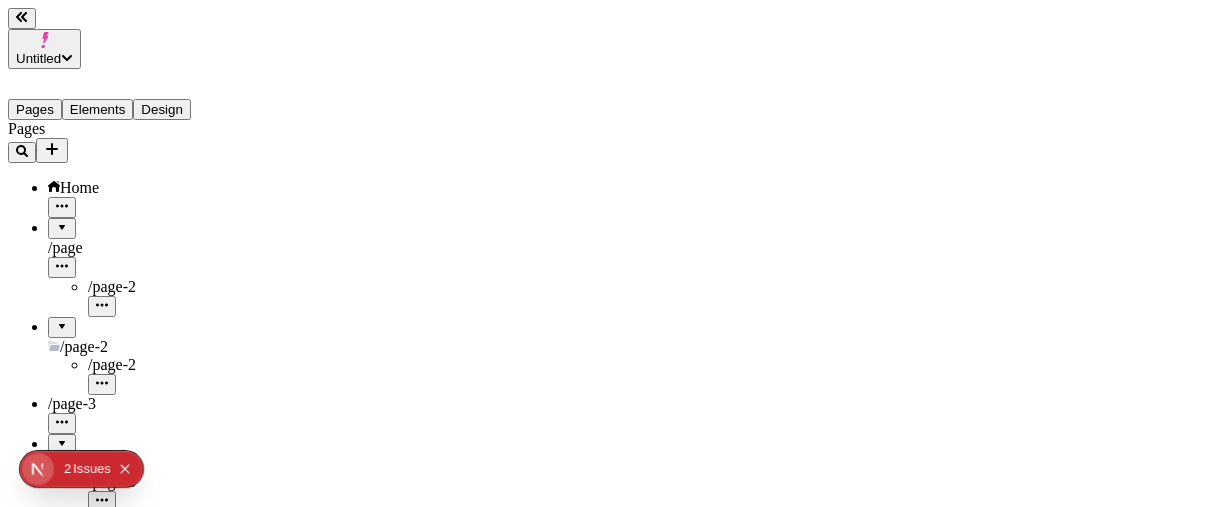 click at bounding box center (62, 320) 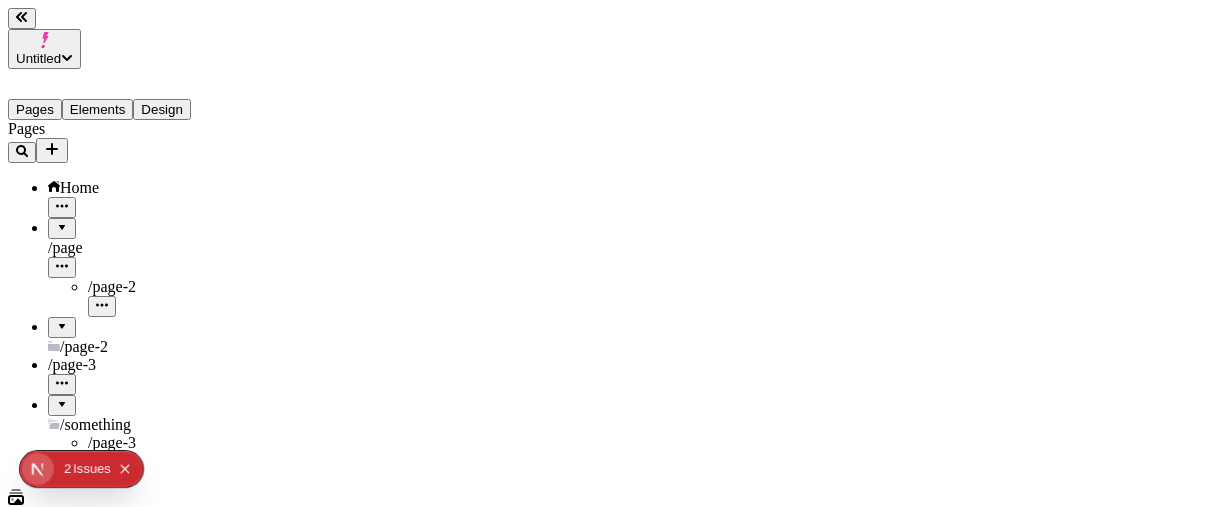 click on "/ page-2" at bounding box center [148, 347] 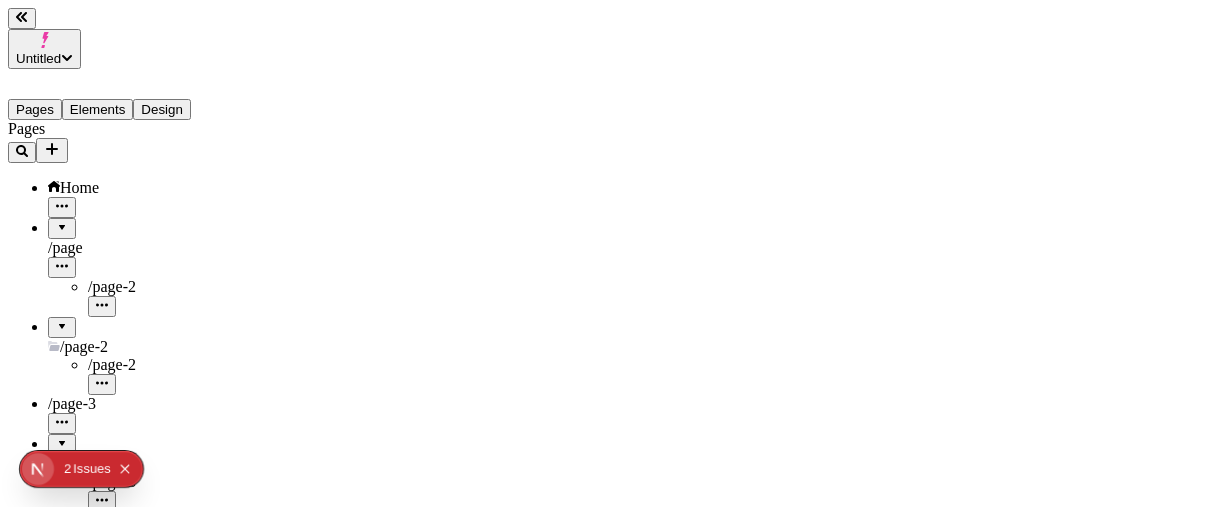 click 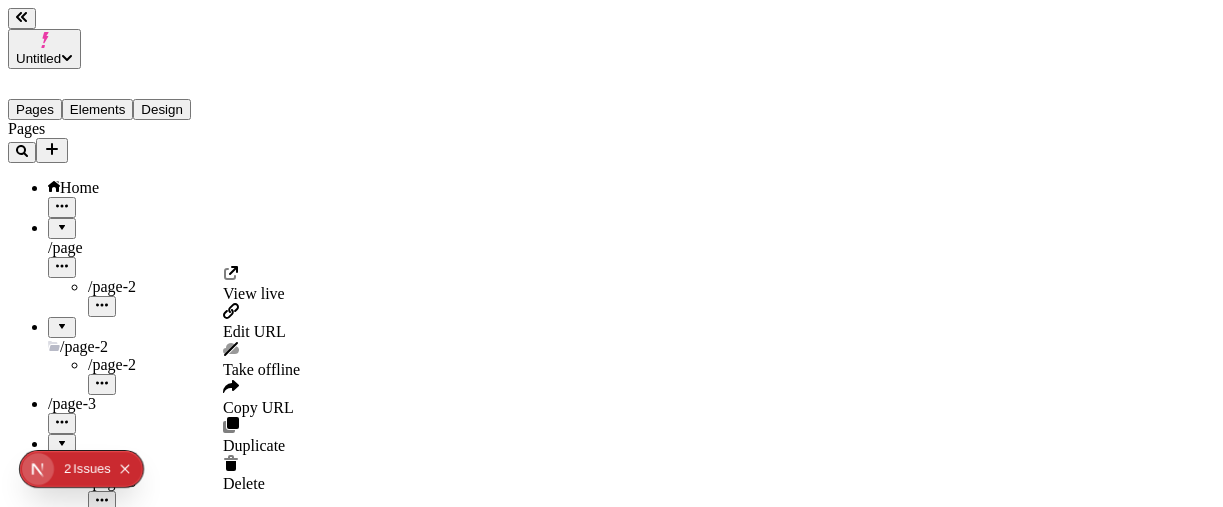 click on "Edit URL" at bounding box center (254, 331) 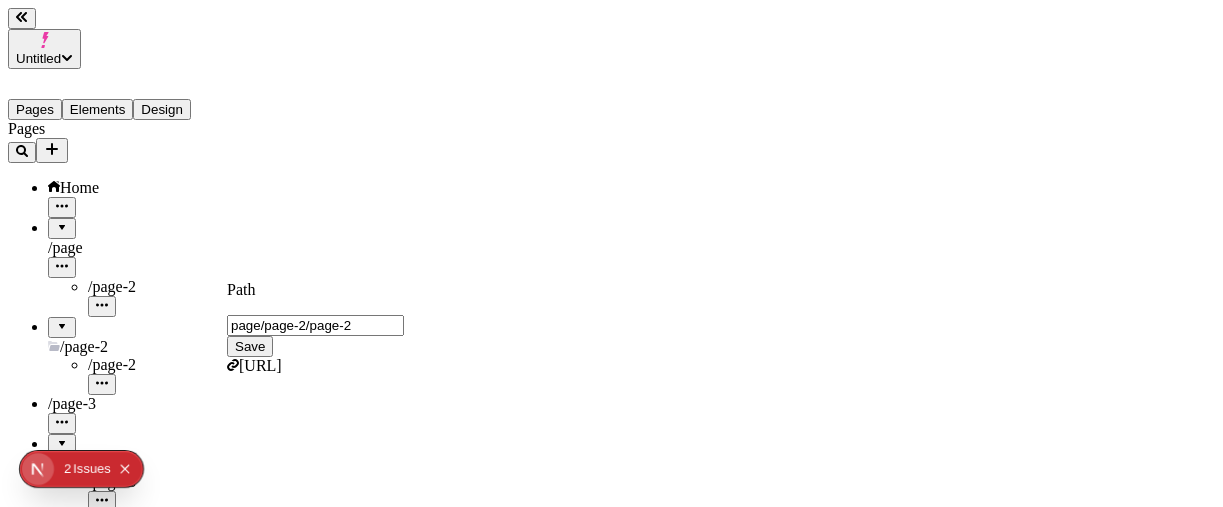 type on "page/page-2/page-2" 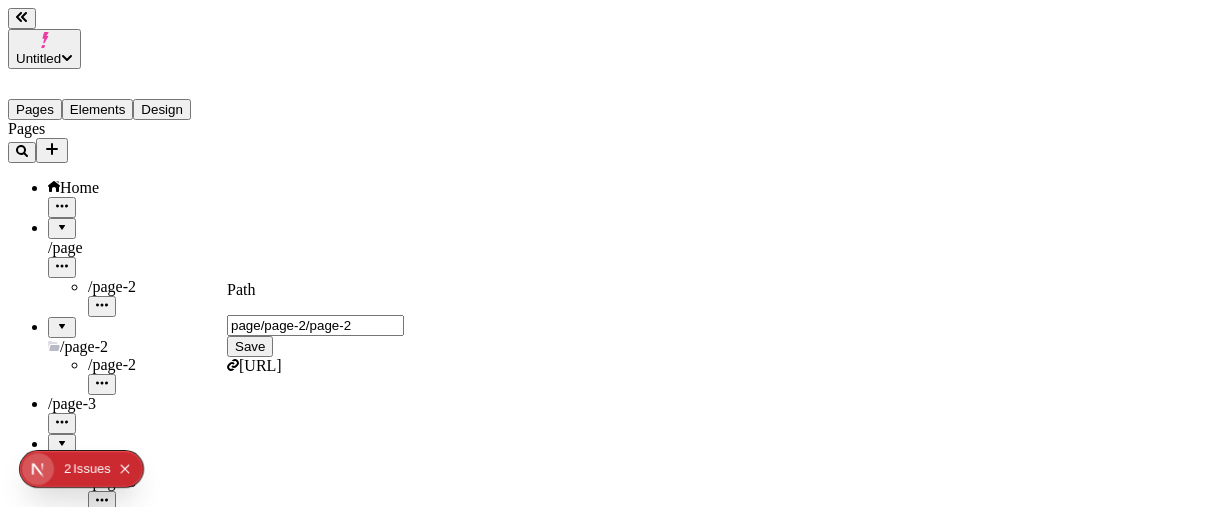 click on "Save" at bounding box center [250, 346] 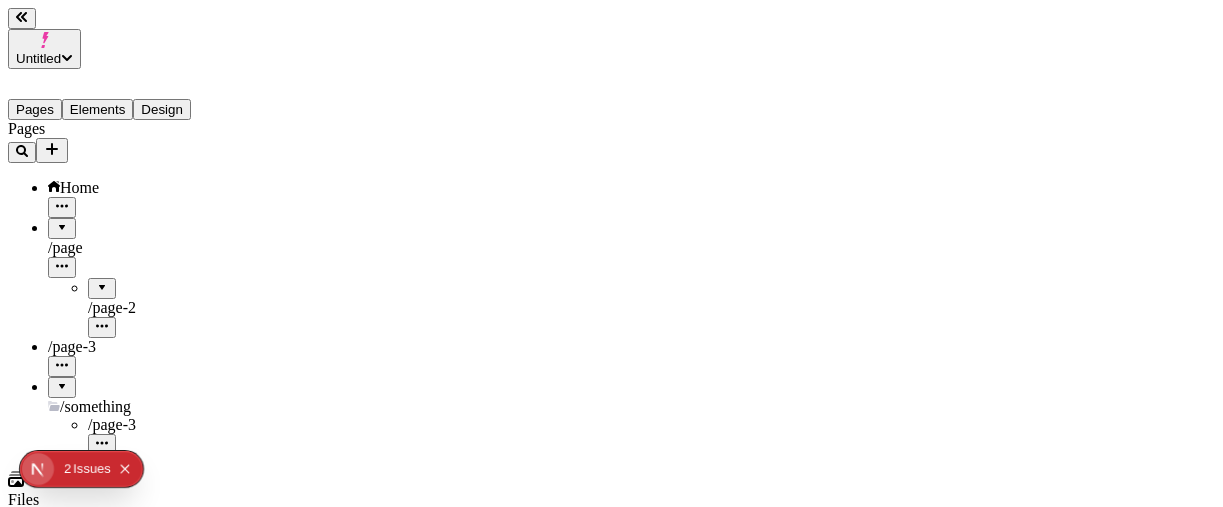 click at bounding box center [102, 281] 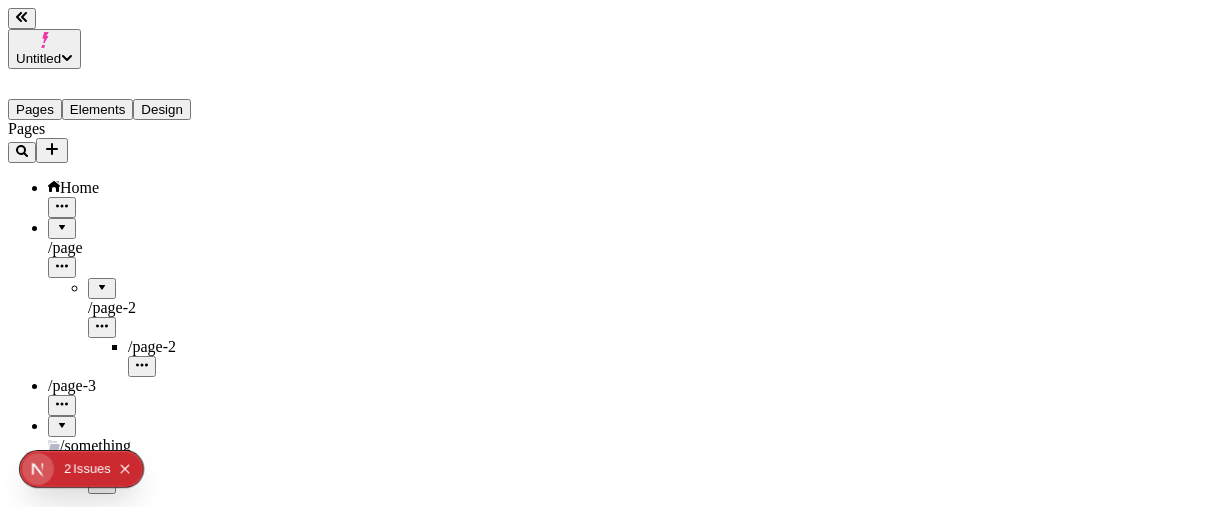 type 